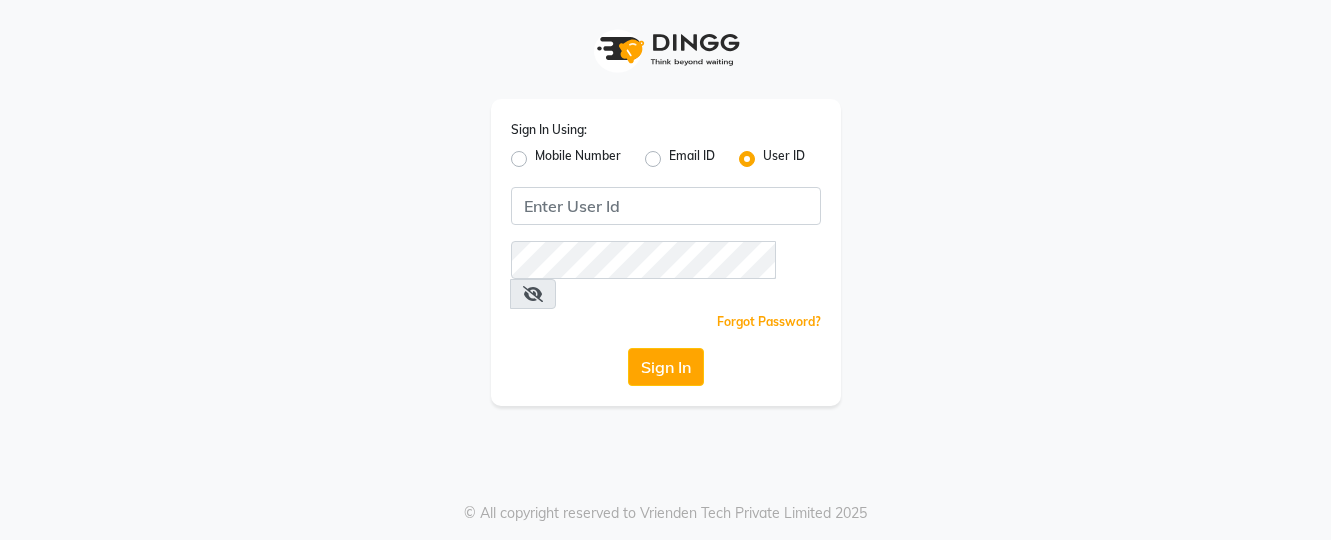 scroll, scrollTop: 0, scrollLeft: 0, axis: both 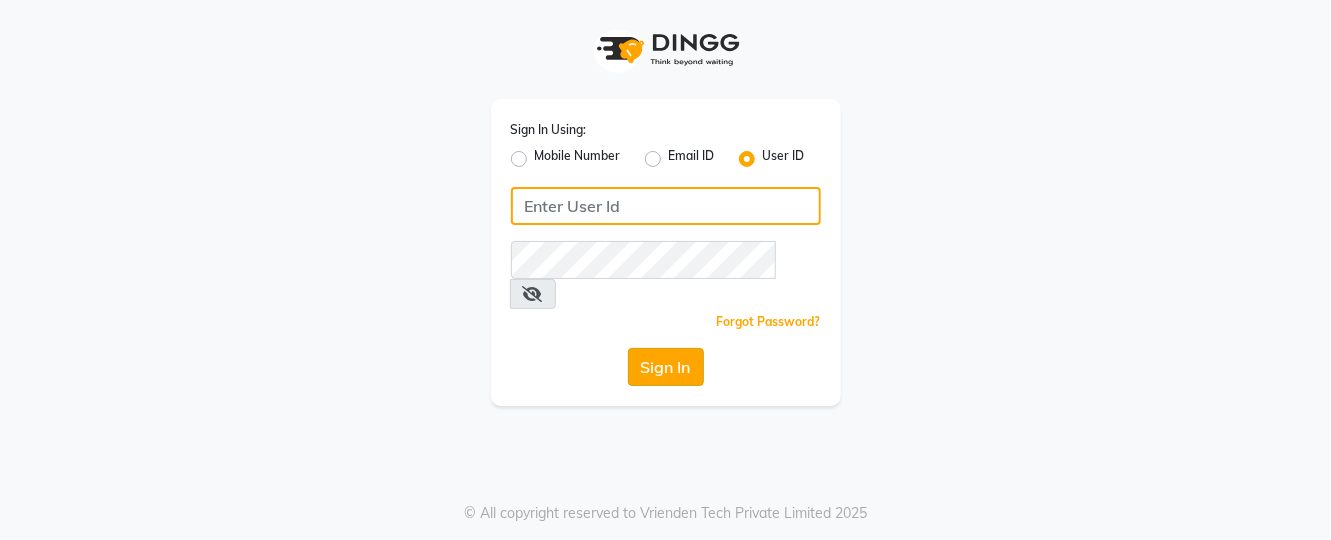 type on "ravi salon" 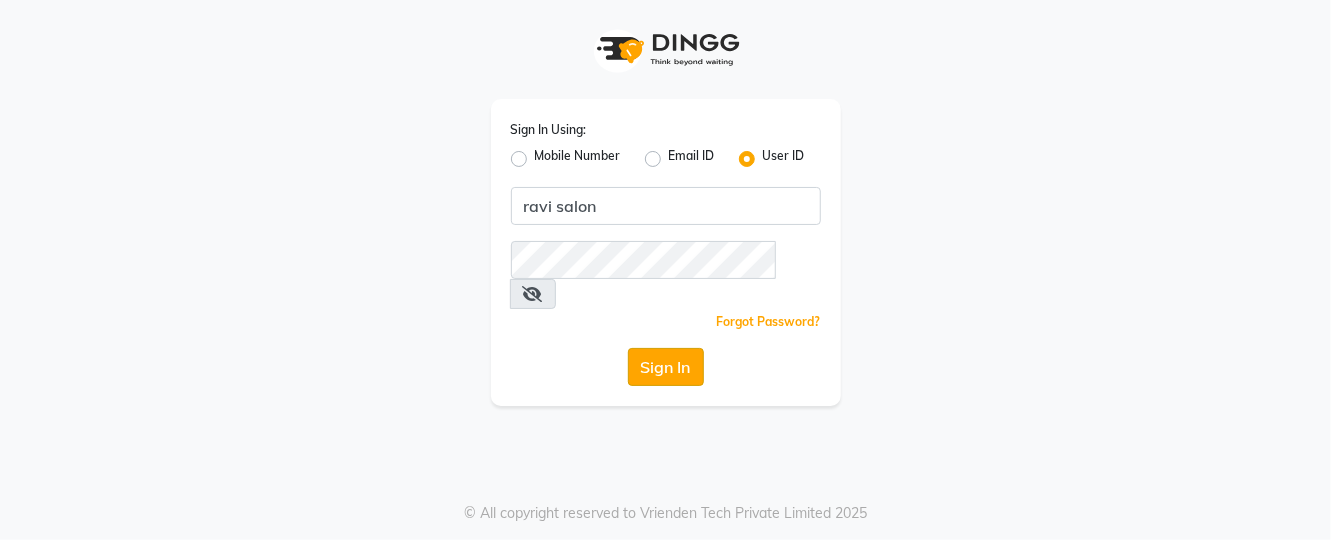 click on "Sign In" 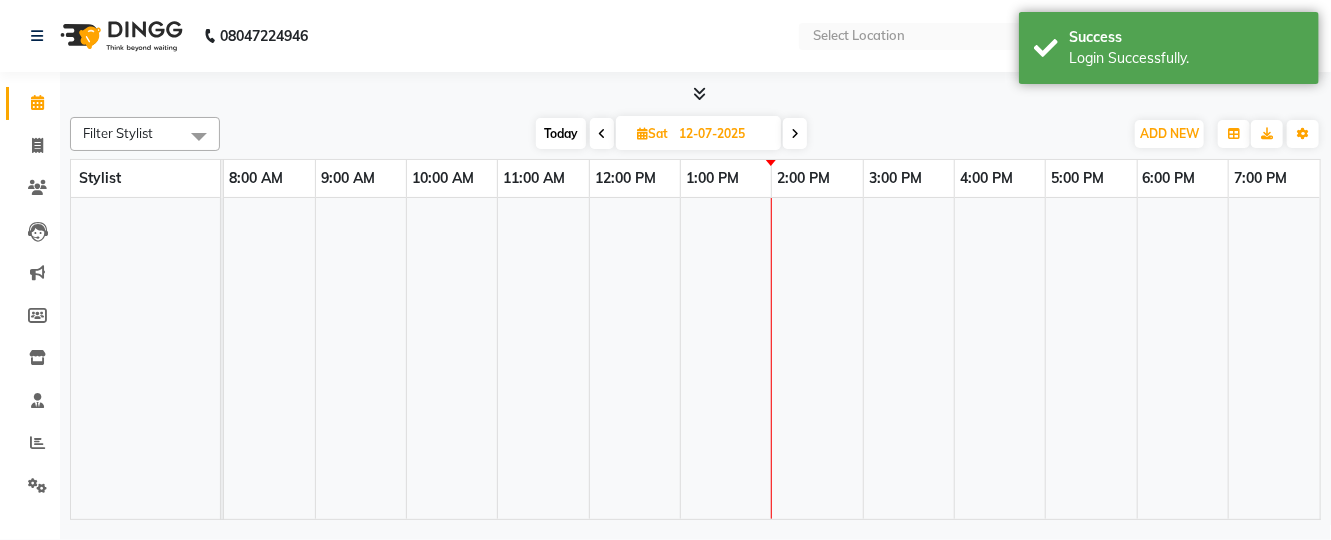 select on "en" 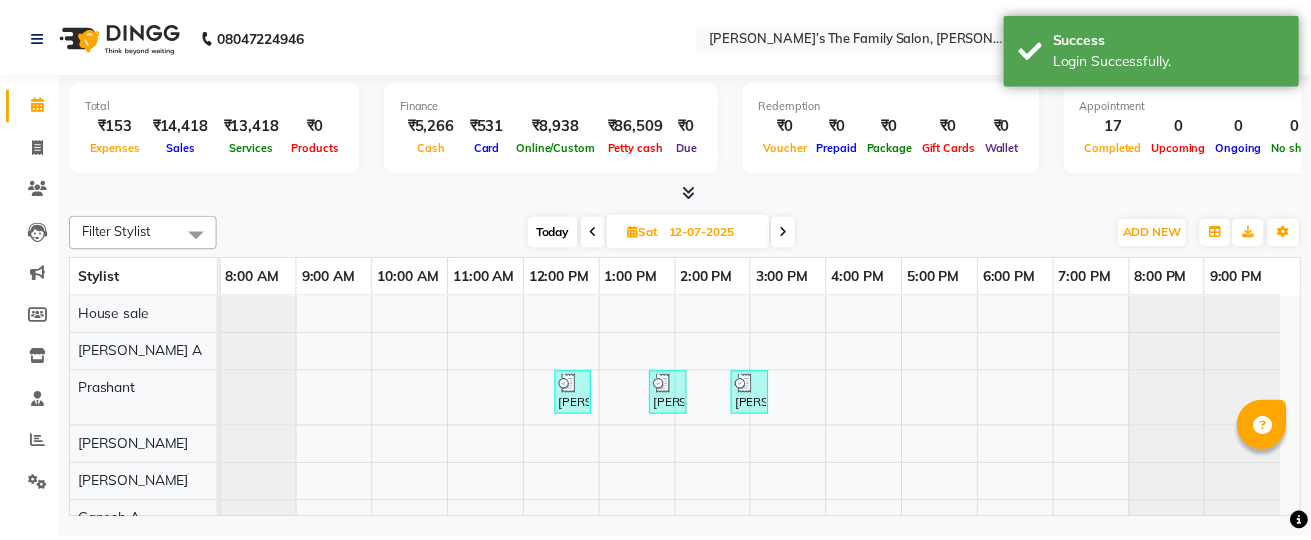 scroll, scrollTop: 0, scrollLeft: 0, axis: both 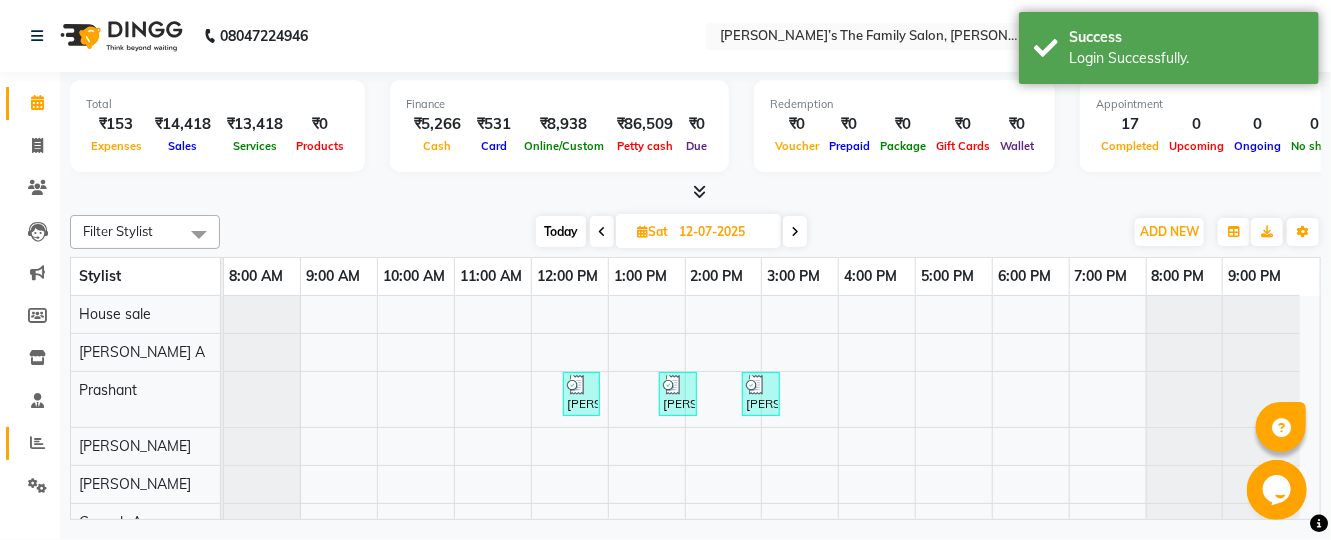 click 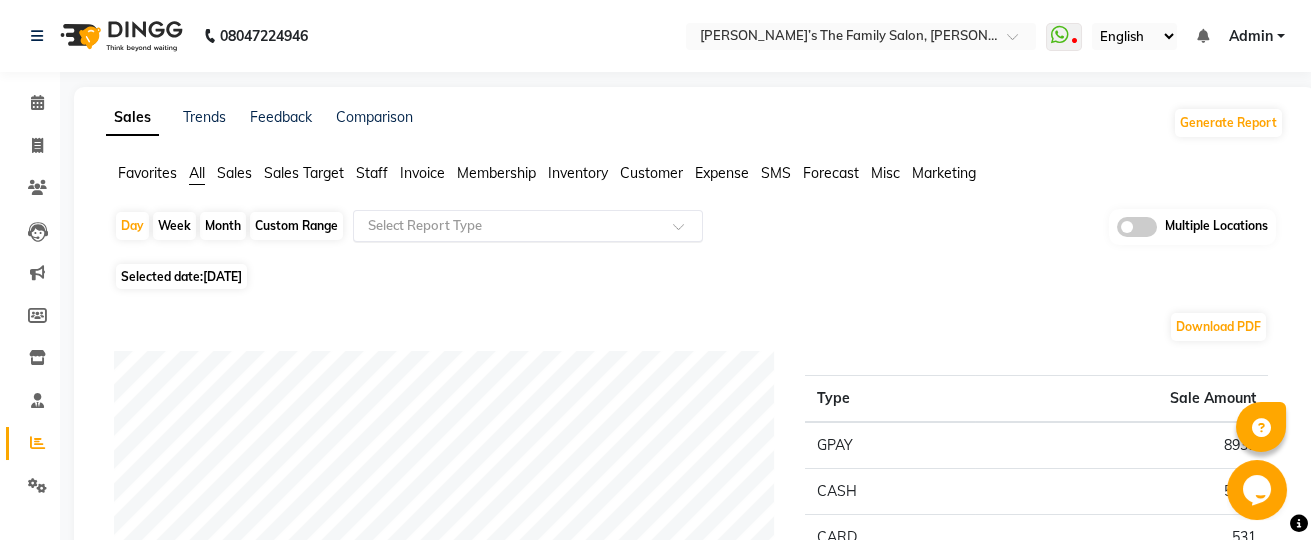 click 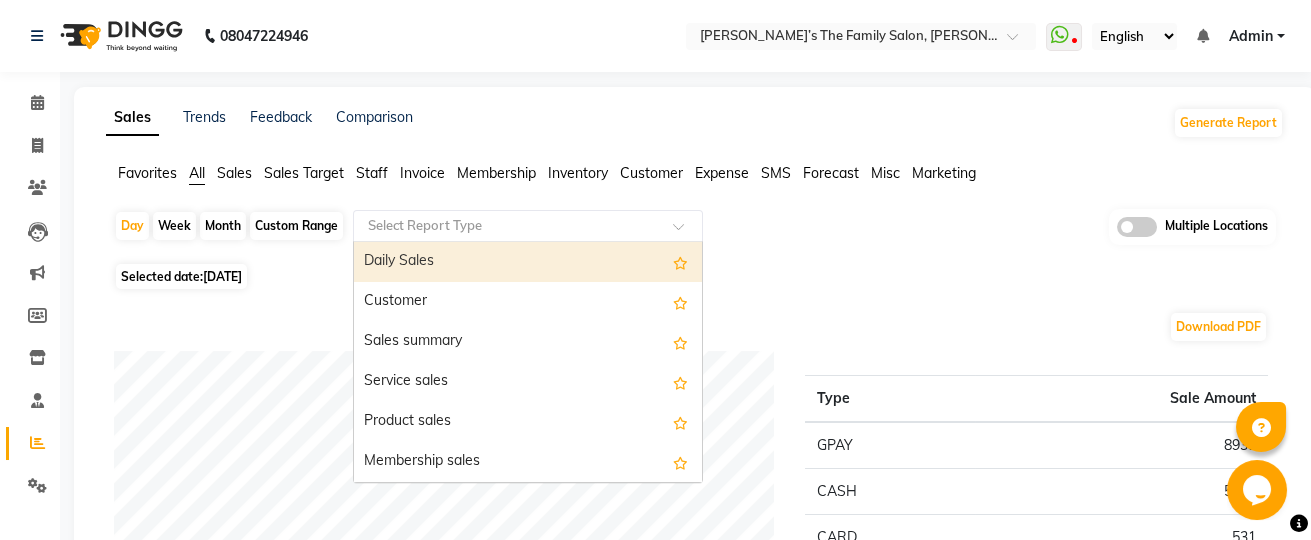 click 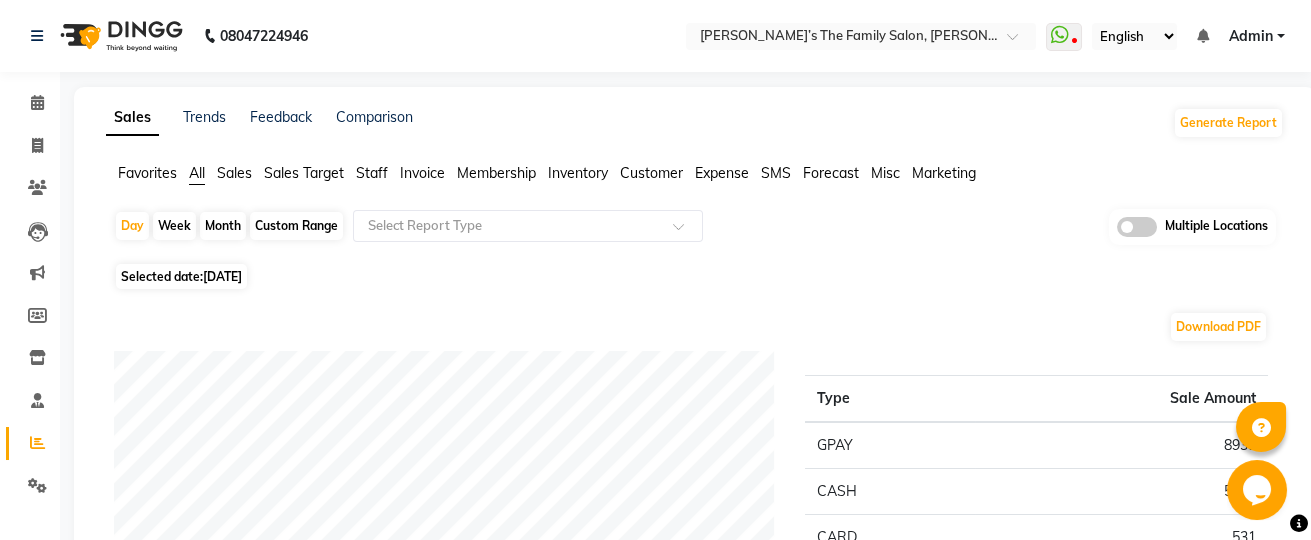 click on "Day   Week   Month   Custom Range  Select Report Type Multiple Locations Selected date:  [DATE]  Download PDF Payment mode Type Sale Amount GPAY 8938 CASH 5266 CARD 531 Total 14735 Staff summary Type Sale Amount Gautam  4427 [PERSON_NAME] 4340 [PERSON_NAME] 2247 [PERSON_NAME]  2221 [PERSON_NAME] 1180 Total 14415 Sales summary Type Sale Amount Vouchers 0 Tips 0 Prepaid 0 Gift card 0 Products 0 Packages 0 Services 13417 Memberships 1000 Fee 0 Total 14417 Expense by type Type Sale Amount Tip 153 Total 153 Service by category Type Sale Amount HAIR WASH / CUT 4914 Waxing 3209 Hair Colour 2097 Men'S Grooming 1413 Manicure & Pedicure 1180 Body Massage 472 Face Clean Up 130 Total 13415 Service sales Type Sale Amount HAIR WASH / CUT - Basic Stylist HAIR WASH / CUT (M) 3734 Waxing - B.Wax (F) Lipposoluble 1504 HAIR WASH / CUT - Creative Director Stylist (F) 1180 Crystal Pedicure 1180 Waxing - Full Legs (F) Lipposoluble 1003 Hair Colour - Matrix (M) 944 Hair Colour - Inoa [MEDICAL_DATA] Free (M) 802 672 504 501 Others 1389 Total" 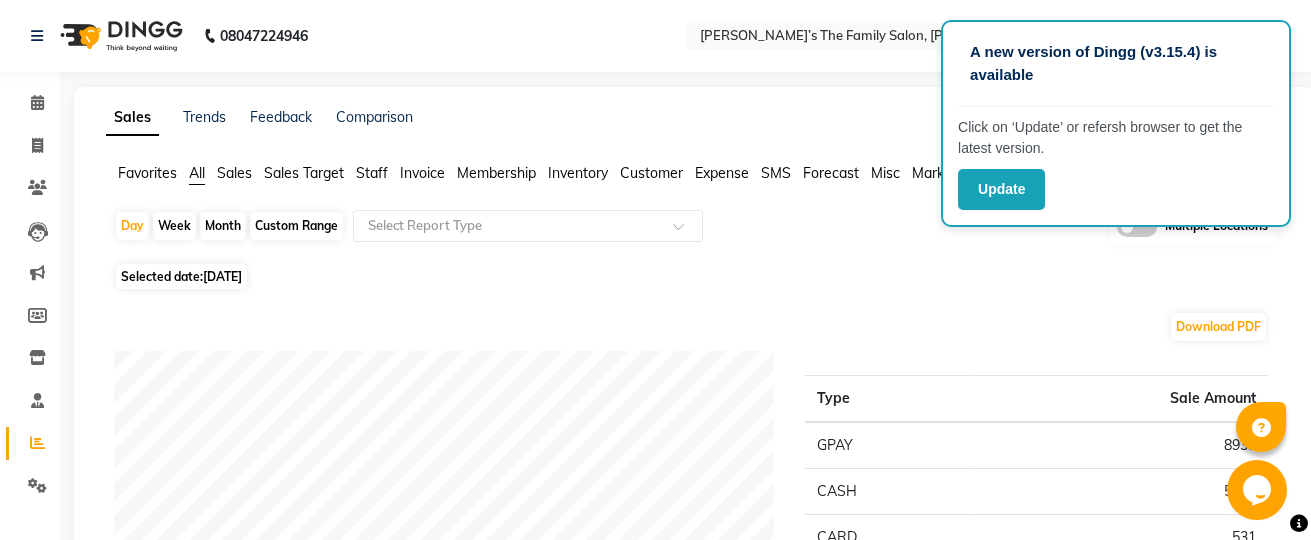 click on "Custom Range" 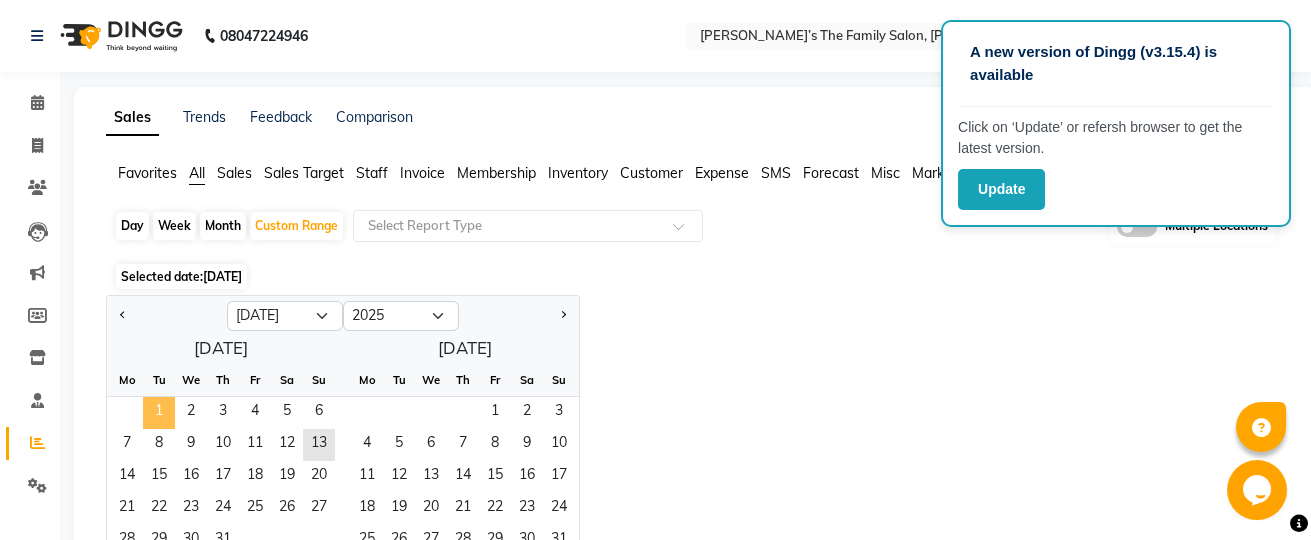 click on "1" 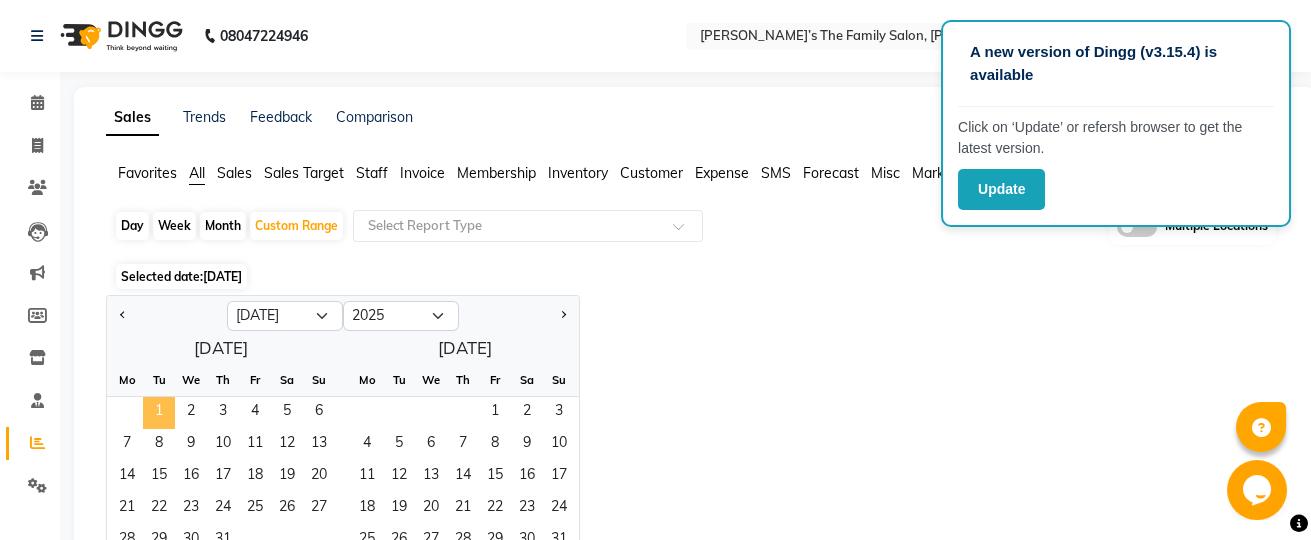 click on "1" 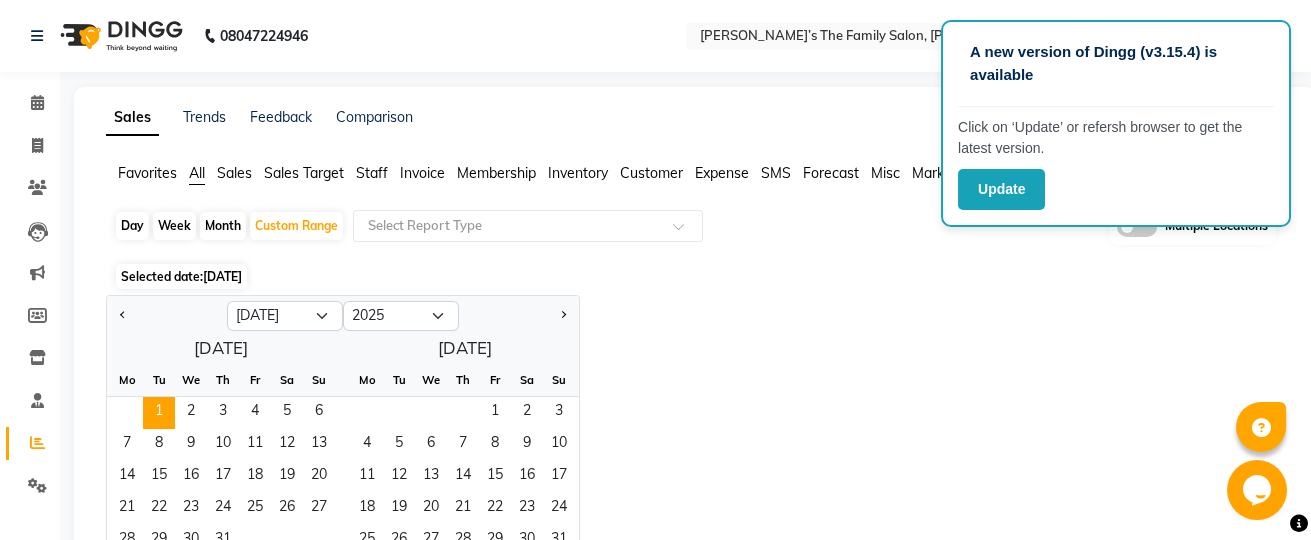 click on "Month" 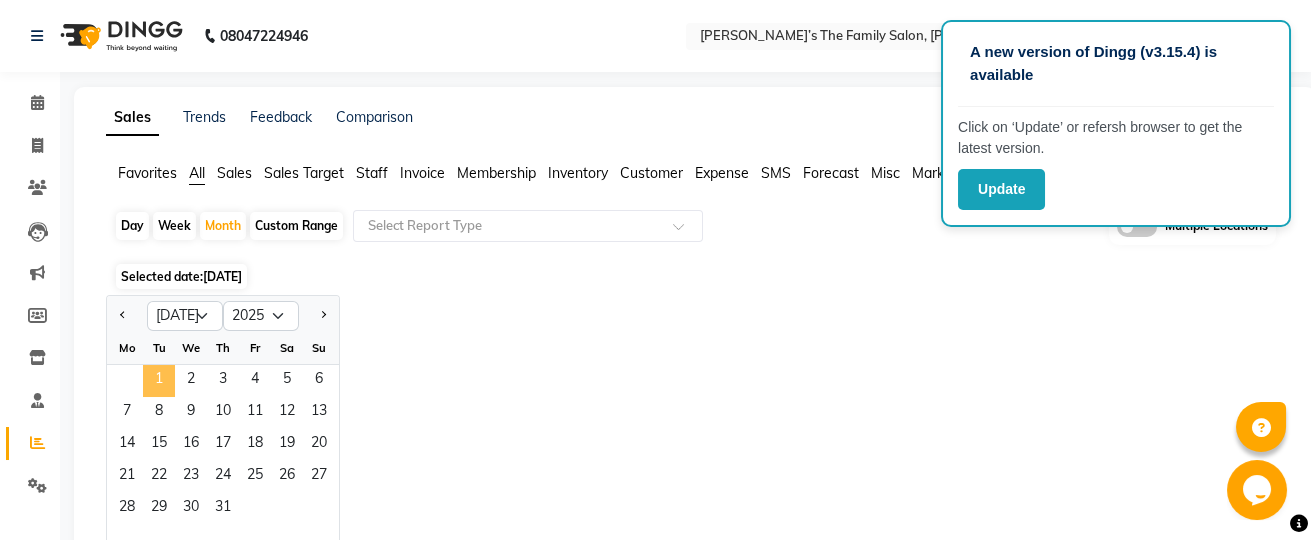 click on "1" 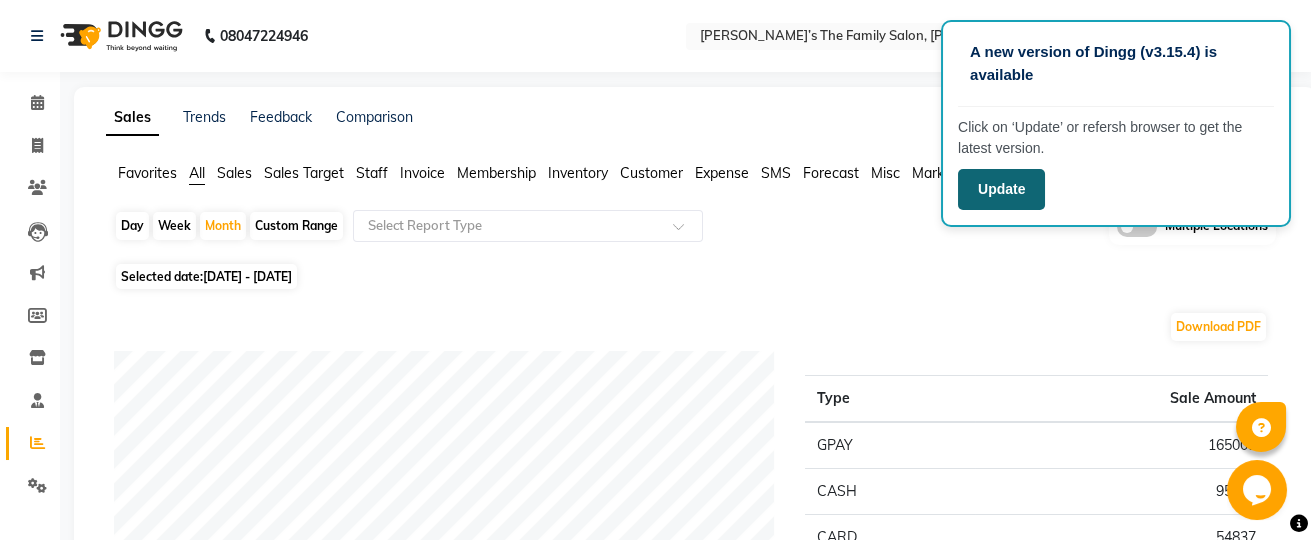 click on "Update" 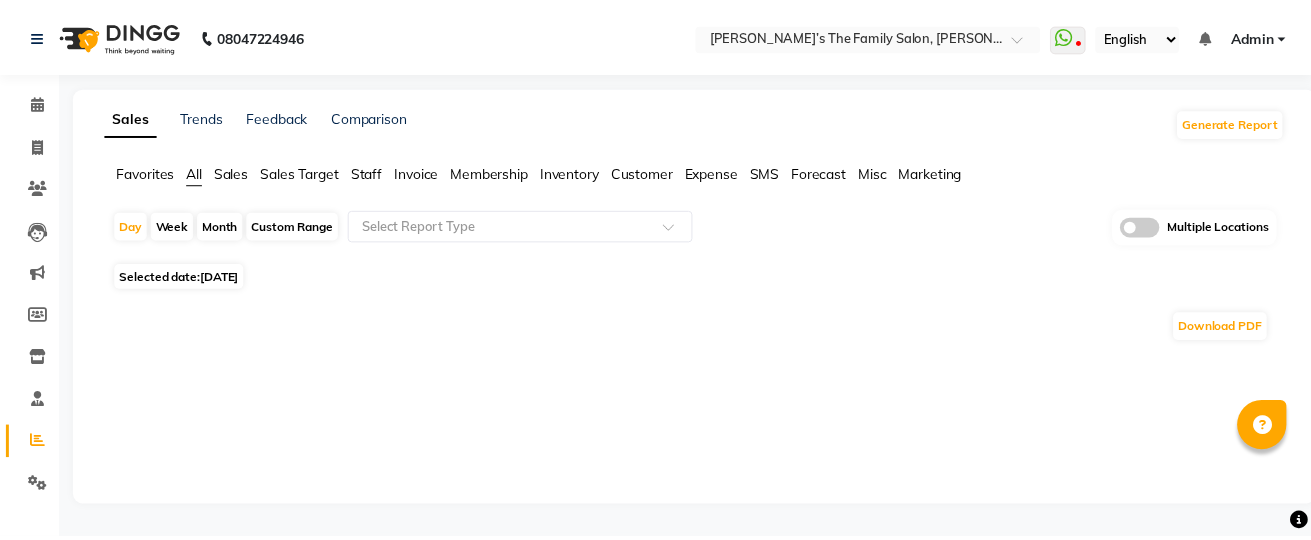scroll, scrollTop: 0, scrollLeft: 0, axis: both 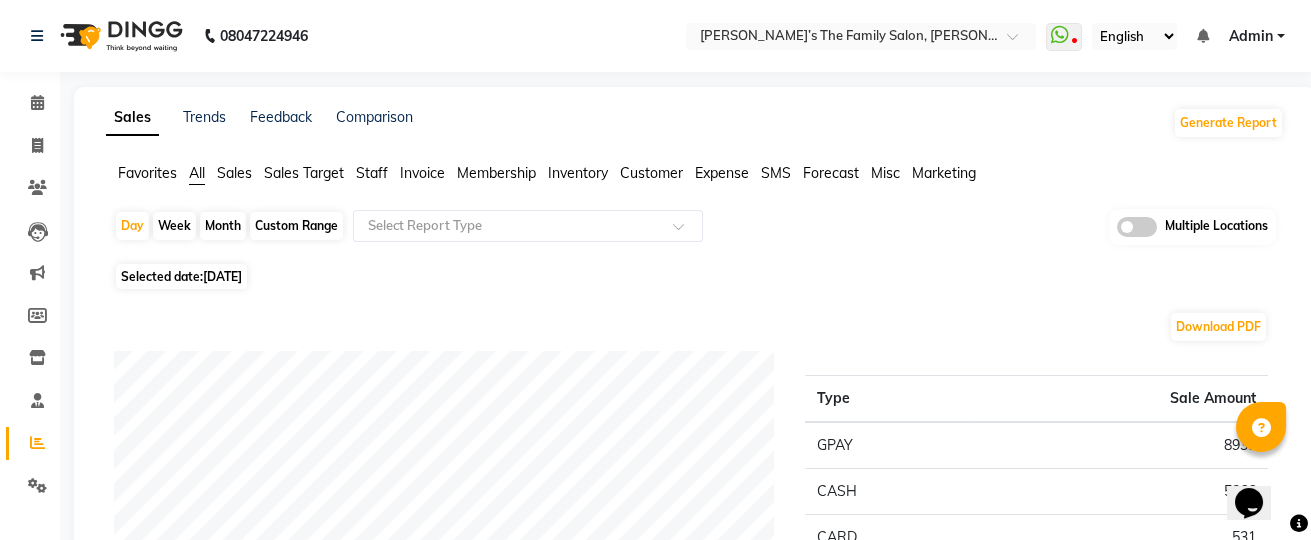 click on "Membership" 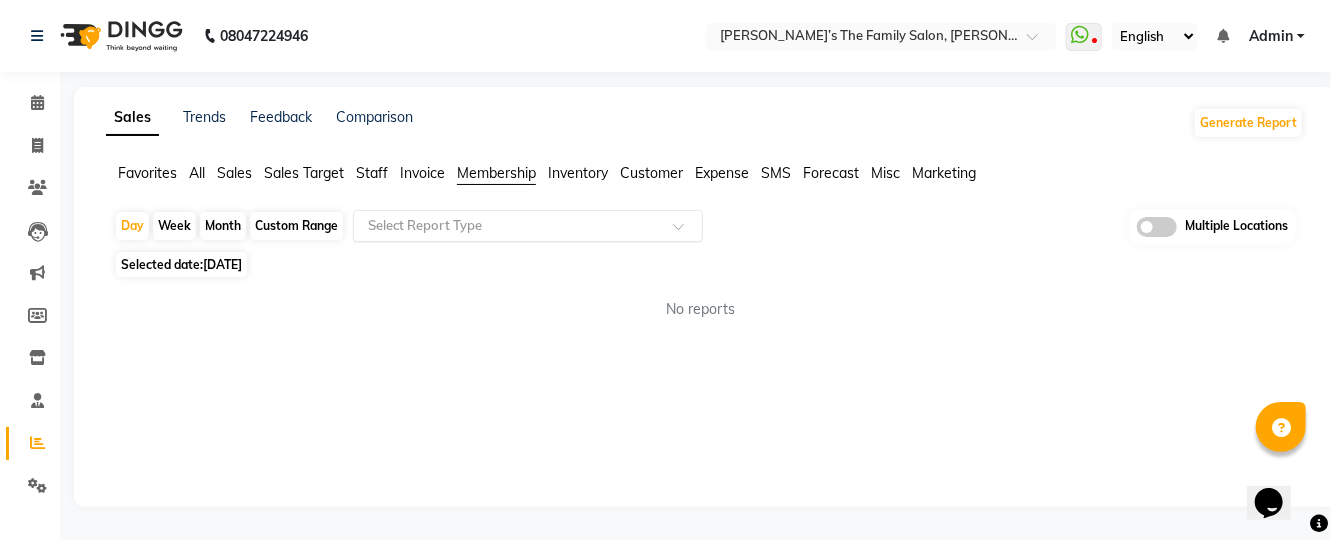 click 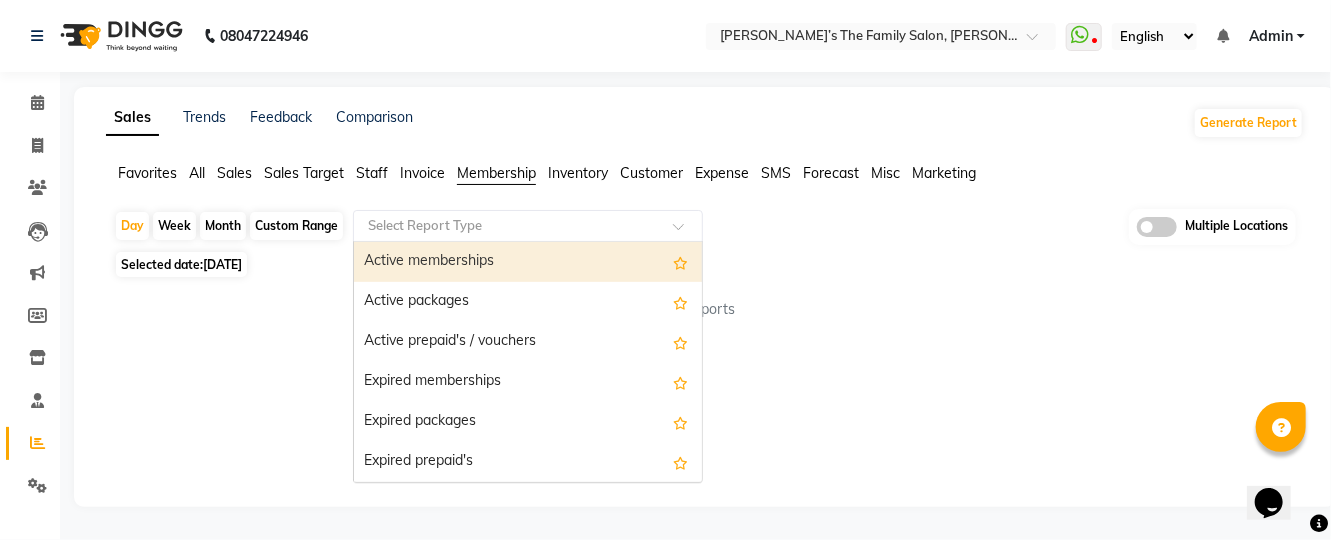 click 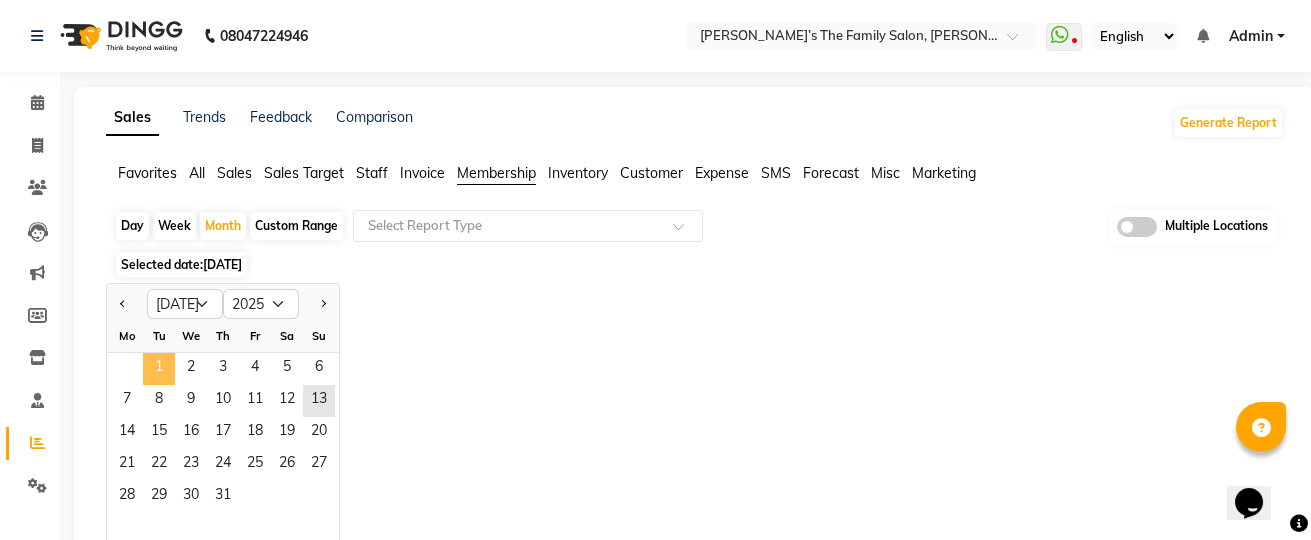 click on "1" 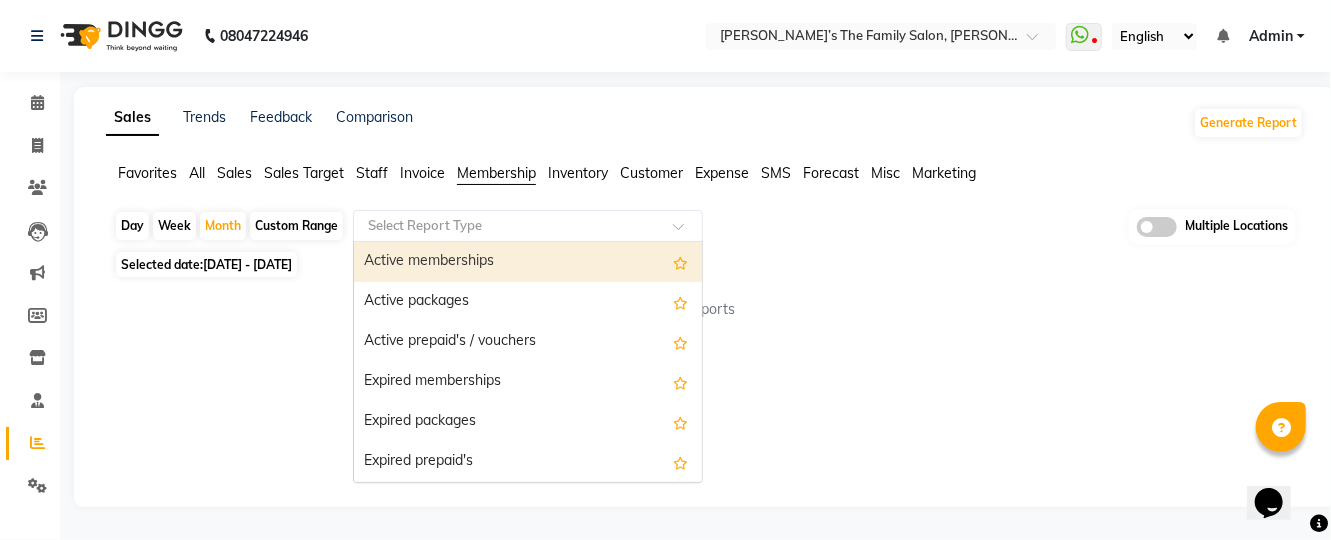 click 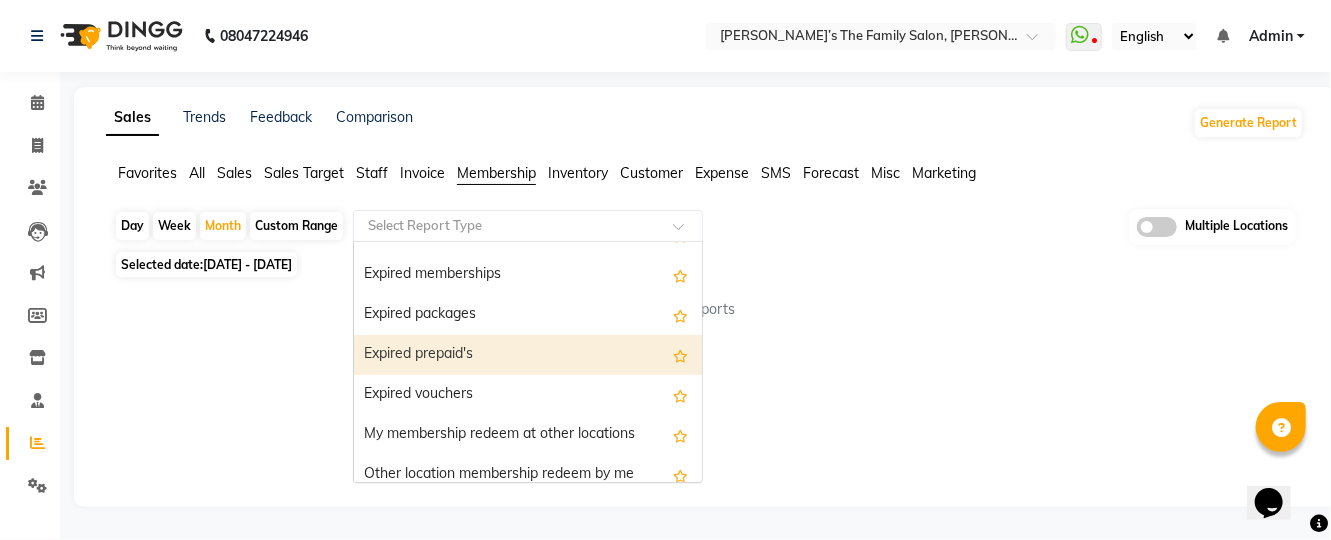 scroll, scrollTop: 119, scrollLeft: 0, axis: vertical 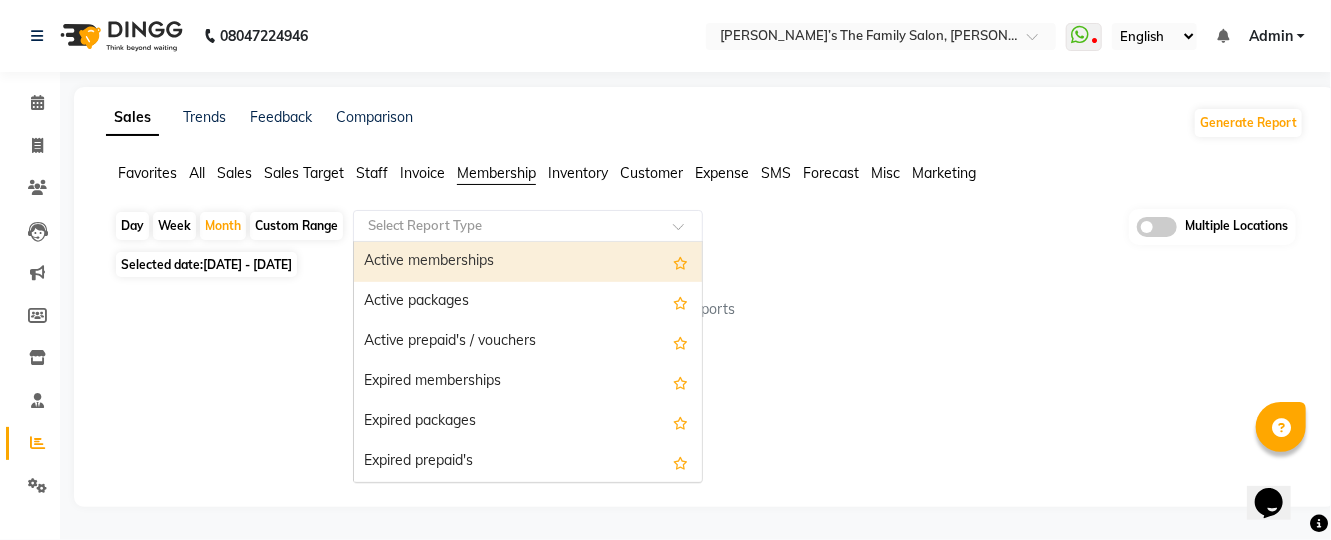 click on "Staff" 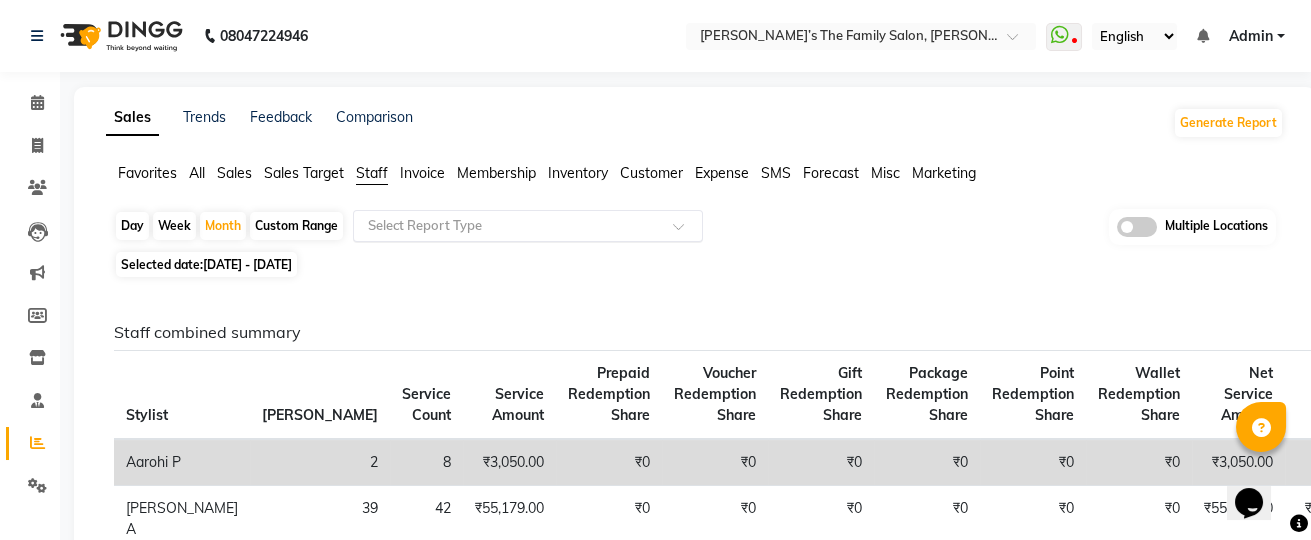 click 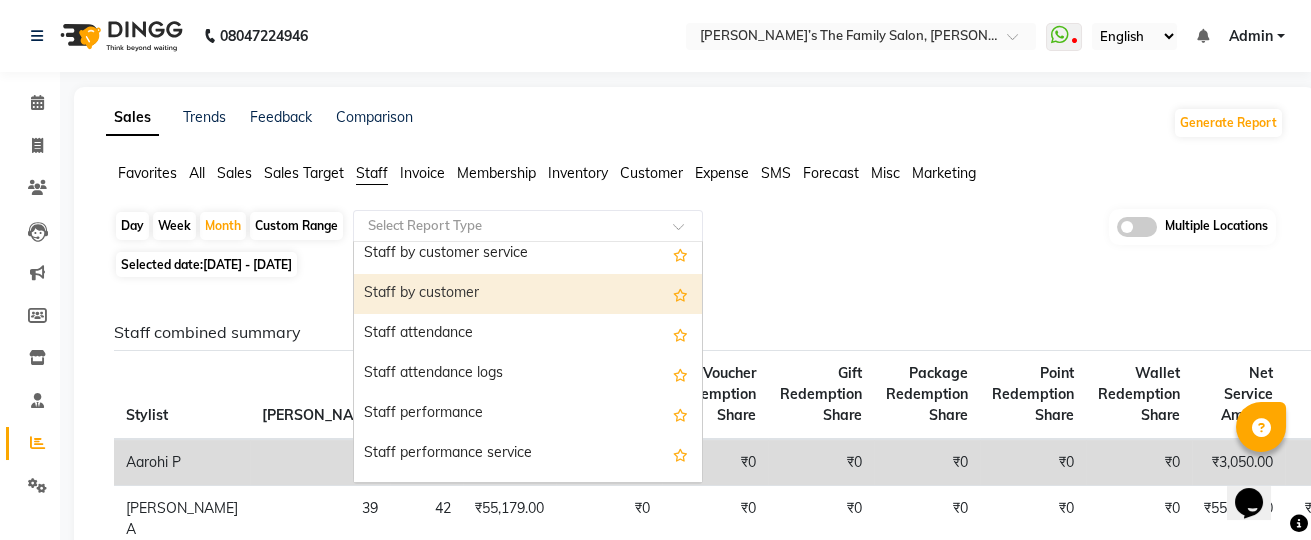 scroll, scrollTop: 0, scrollLeft: 0, axis: both 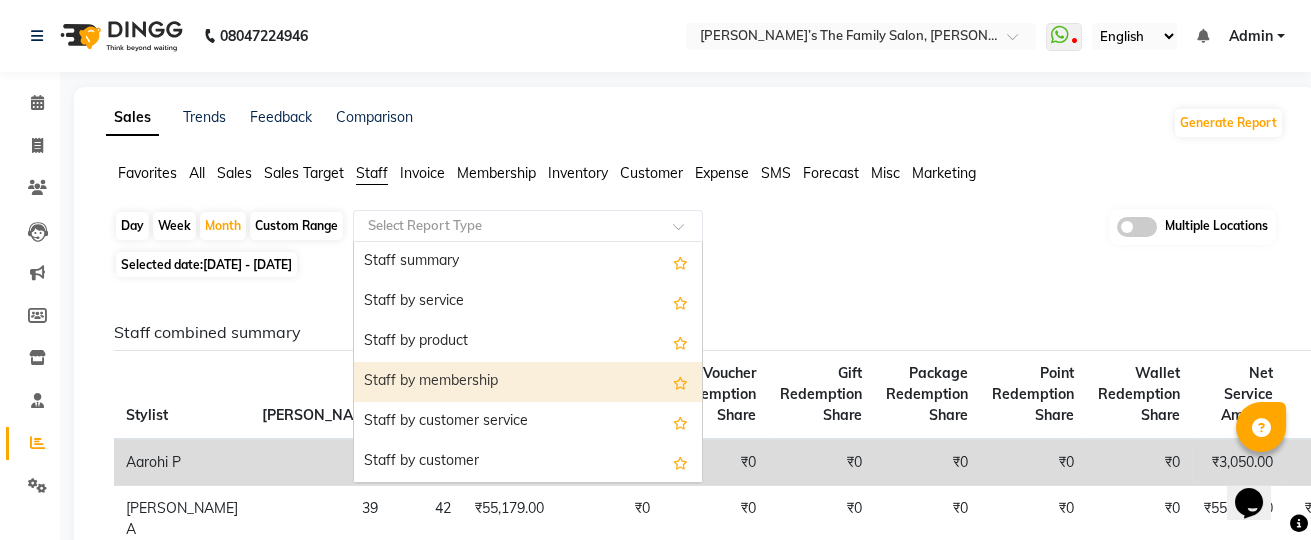 click on "Staff by membership" at bounding box center [528, 382] 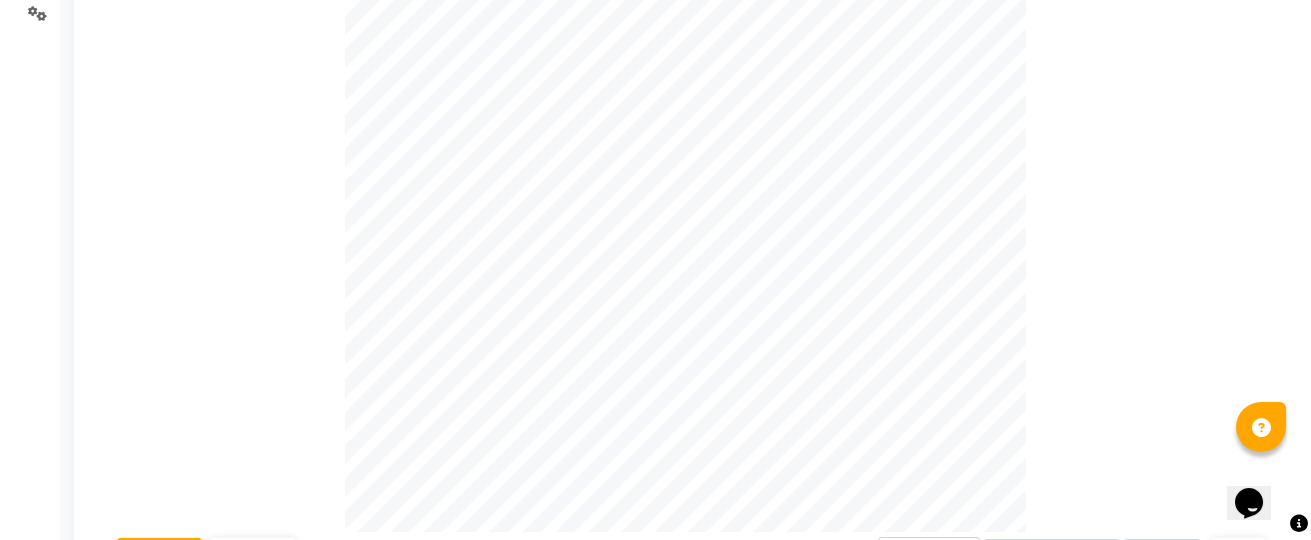 scroll, scrollTop: 0, scrollLeft: 0, axis: both 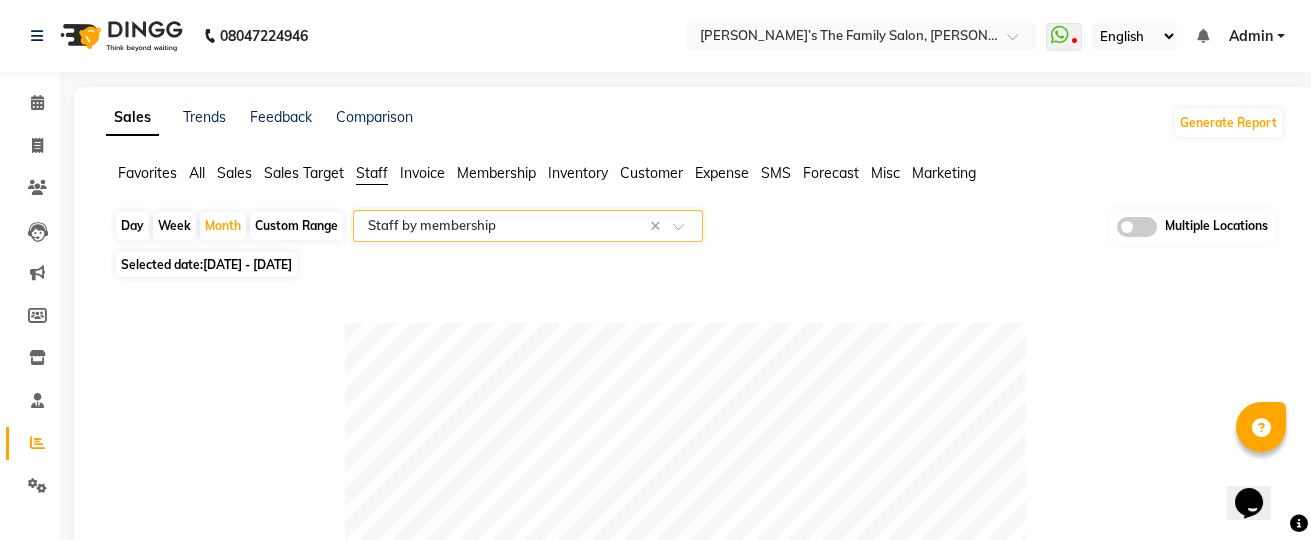 click 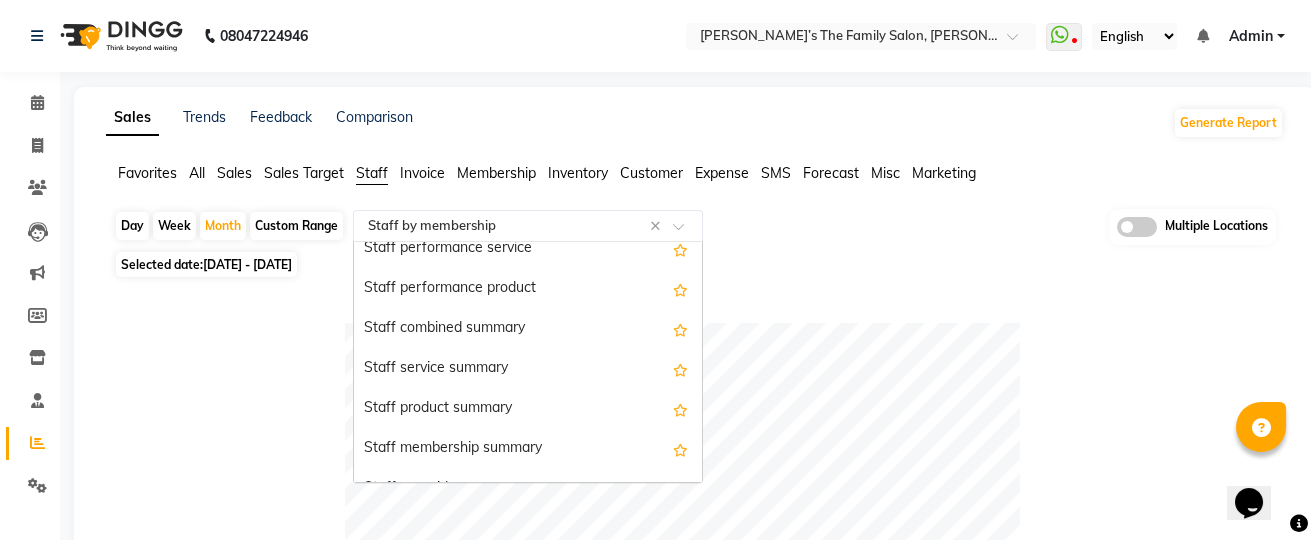 scroll, scrollTop: 426, scrollLeft: 0, axis: vertical 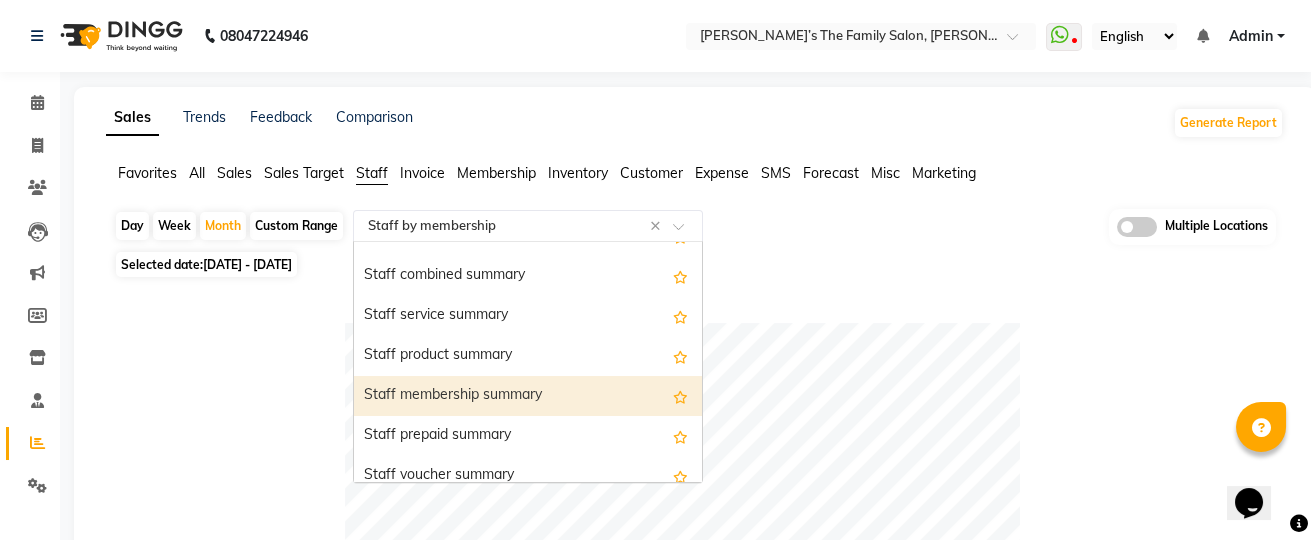 click on "Staff membership summary" at bounding box center (528, 396) 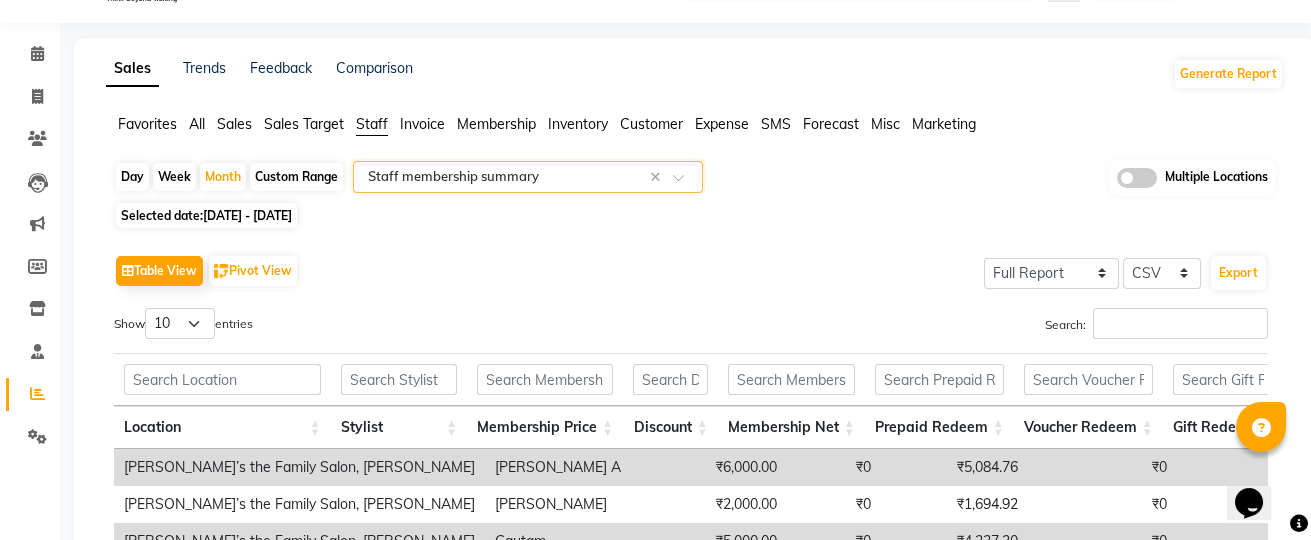 scroll, scrollTop: 0, scrollLeft: 0, axis: both 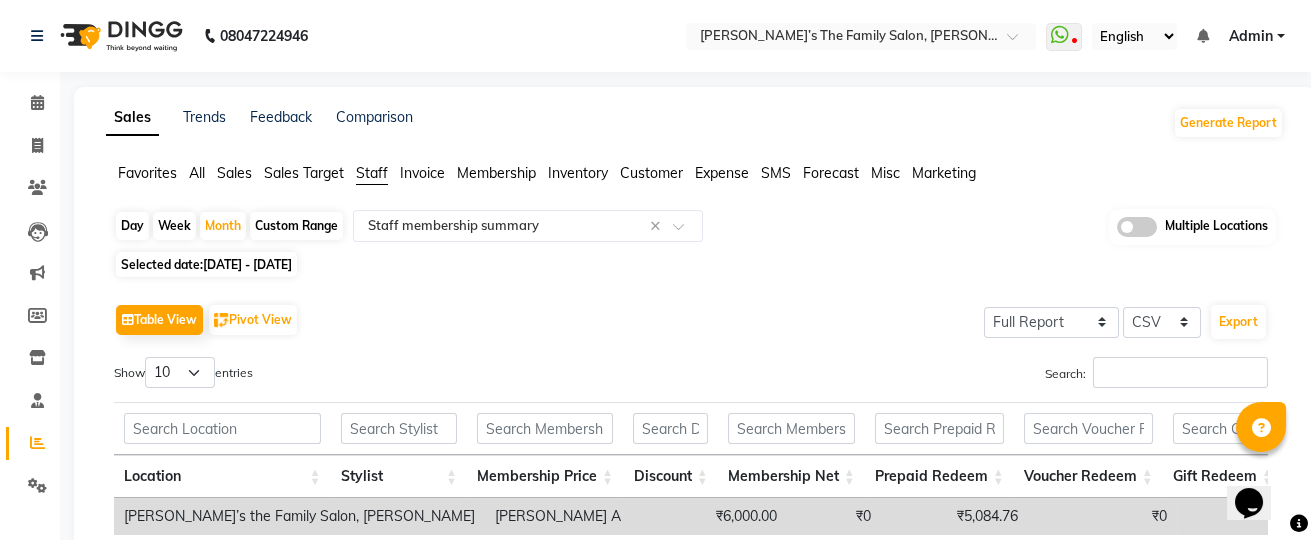 click on "Customer" 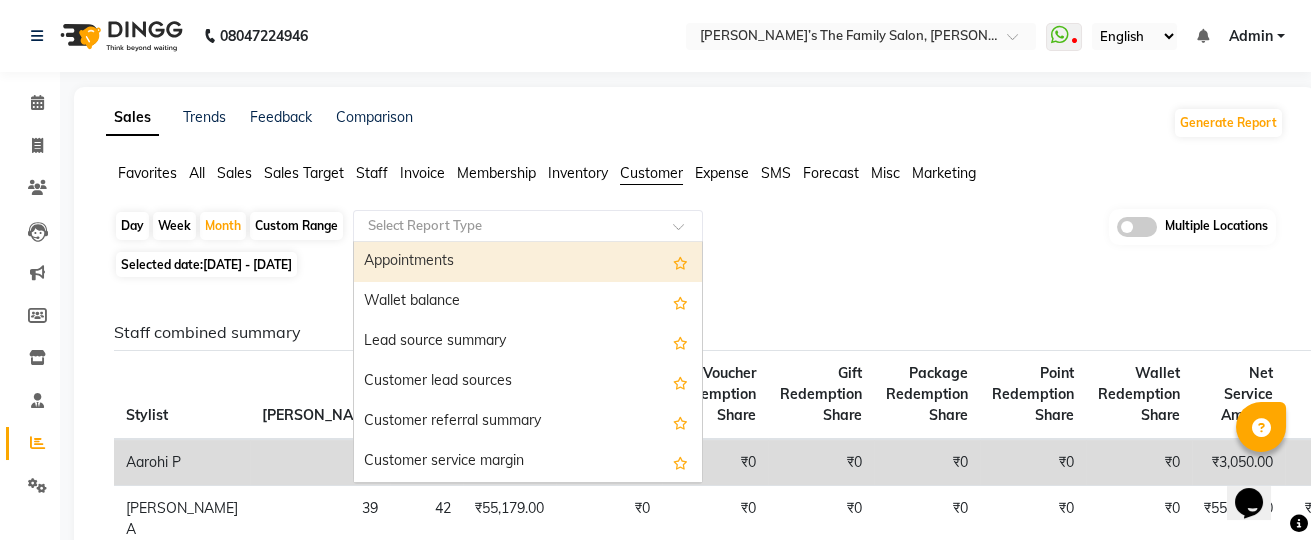 click 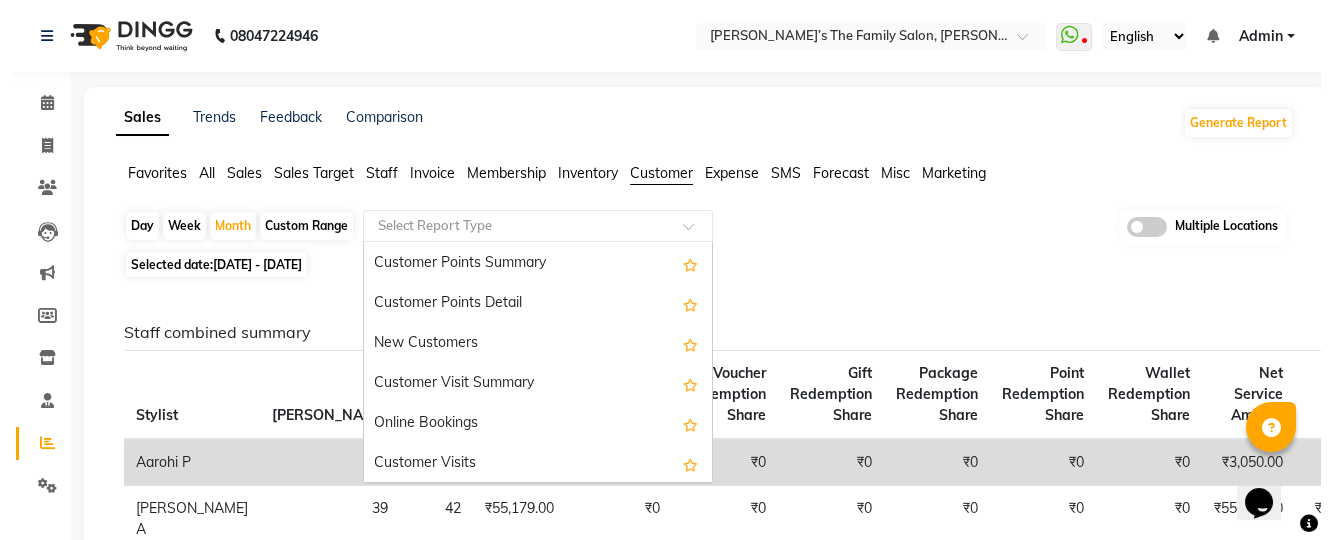 scroll, scrollTop: 279, scrollLeft: 0, axis: vertical 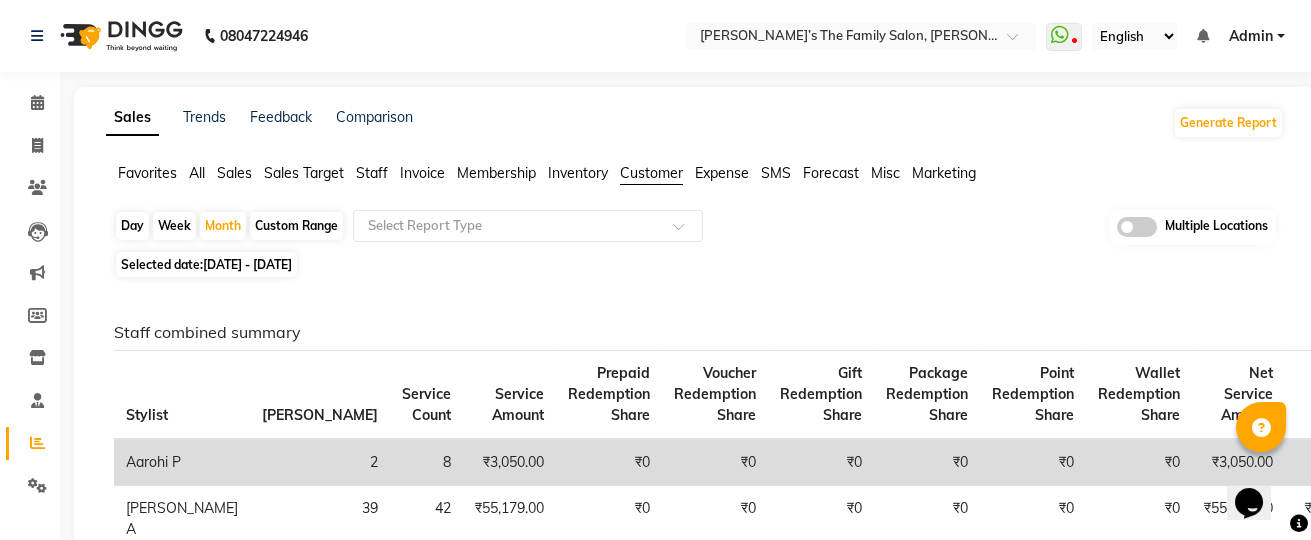 click on "Day   Week   Month   Custom Range  Select Report Type Multiple Locations" 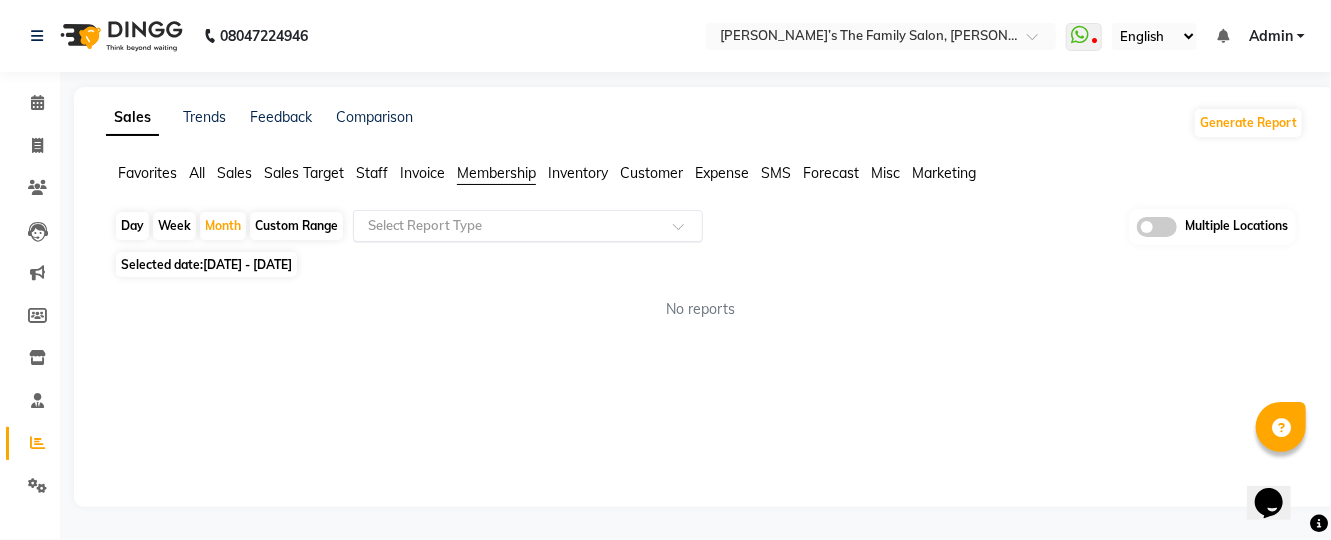 click 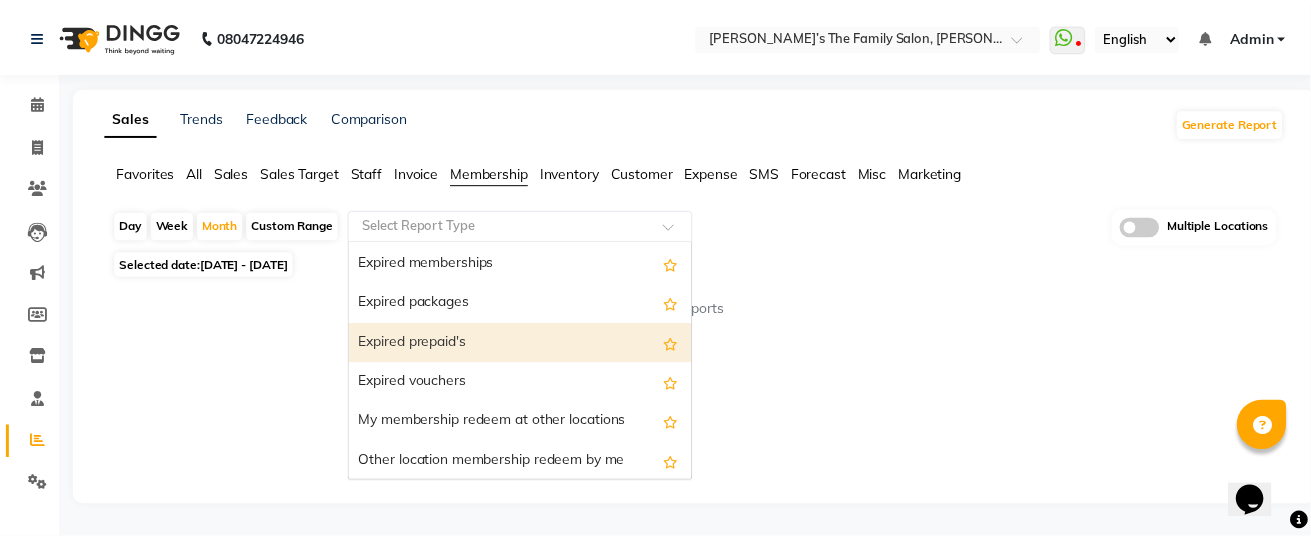 scroll, scrollTop: 119, scrollLeft: 0, axis: vertical 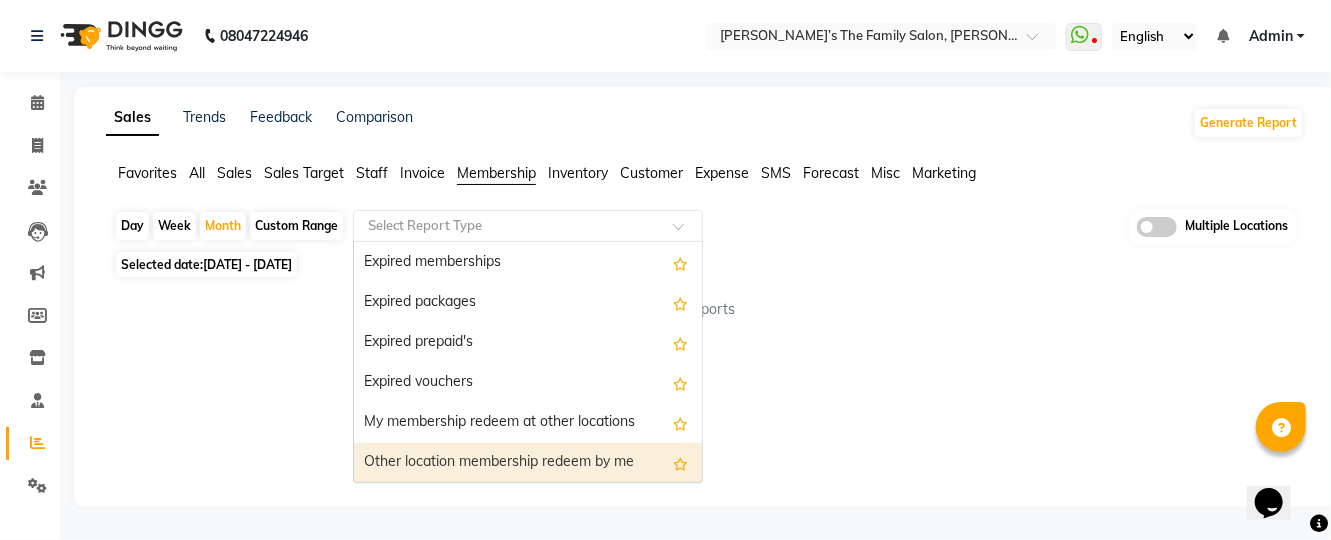 click on "Sales Trends Feedback Comparison Generate Report Favorites All Sales Sales Target Staff Invoice Membership Inventory Customer Expense SMS Forecast Misc Marketing  Day   Week   Month   Custom Range  Select Report Type  Active memberships   Active packages   Active prepaid's / vouchers   Expired memberships   Expired packages   Expired prepaid's   Expired vouchers   My membership redeem at other locations   Other location membership redeem by me  Multiple Locations Selected date:  01-07-2025 - 31-07-2025  No reports ★ Mark as Favorite  Choose how you'd like to save "" report to favorites  Save to Personal Favorites:   Only you can see this report in your favorites tab. Share with Organization:   Everyone in your organization can see this report in their favorites tab.  Save to Favorites" 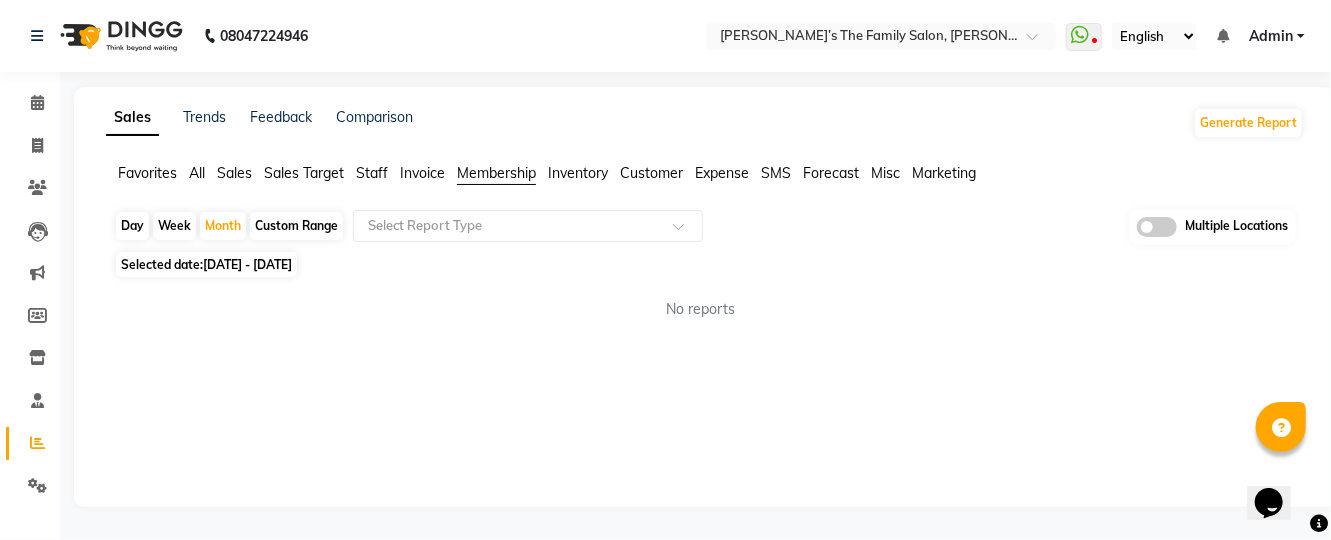 click on "All" 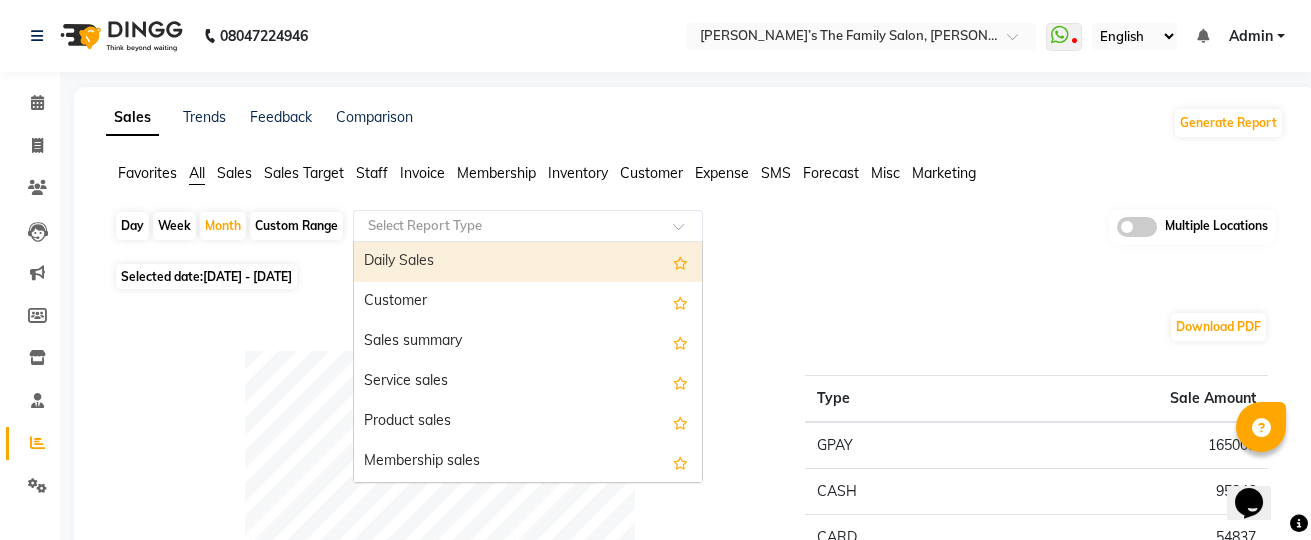 click 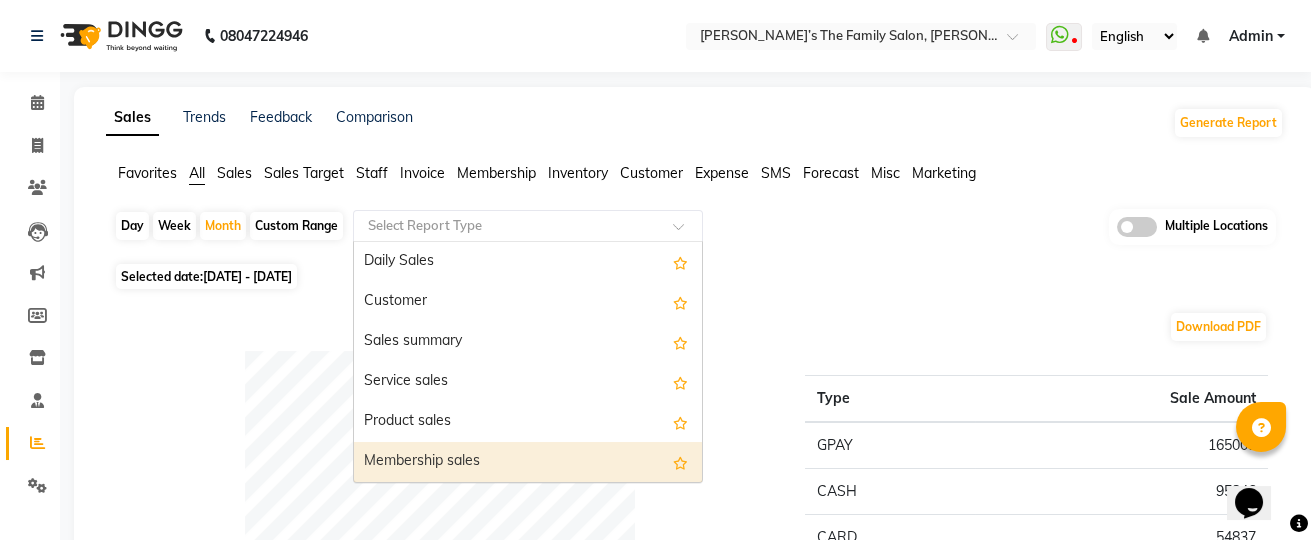 click on "Membership sales" at bounding box center (528, 462) 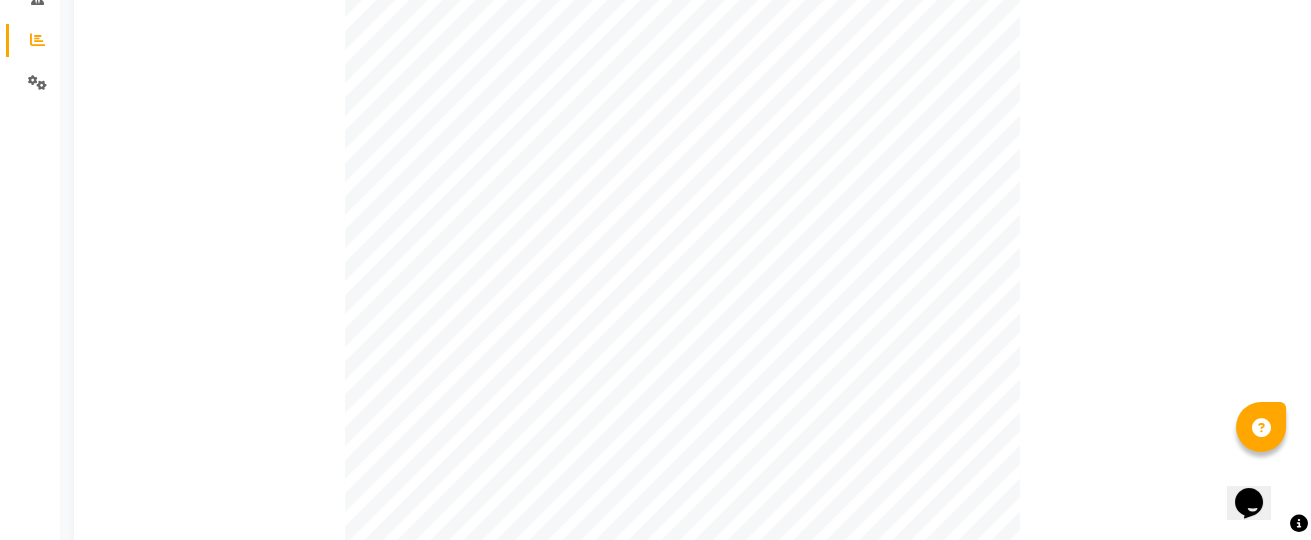 scroll, scrollTop: 0, scrollLeft: 0, axis: both 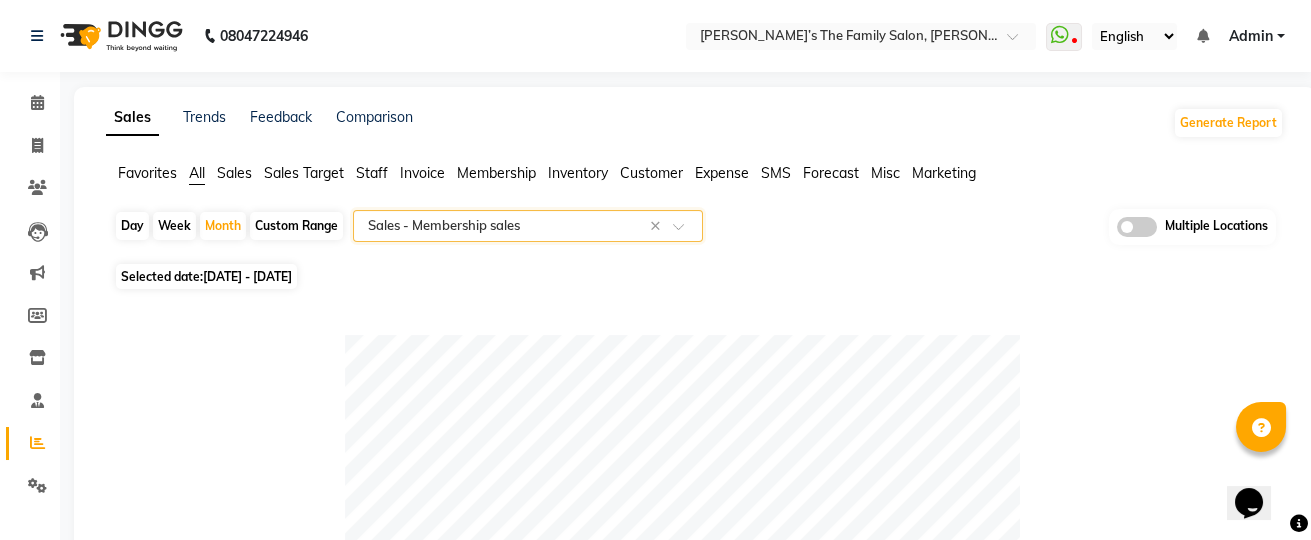 click 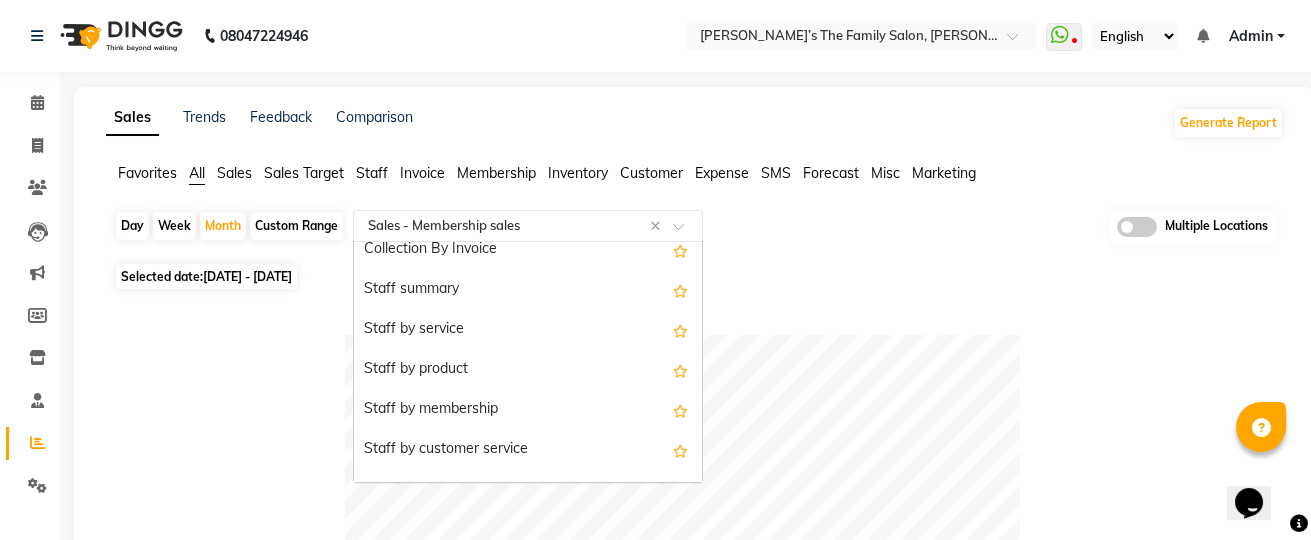 scroll, scrollTop: 746, scrollLeft: 0, axis: vertical 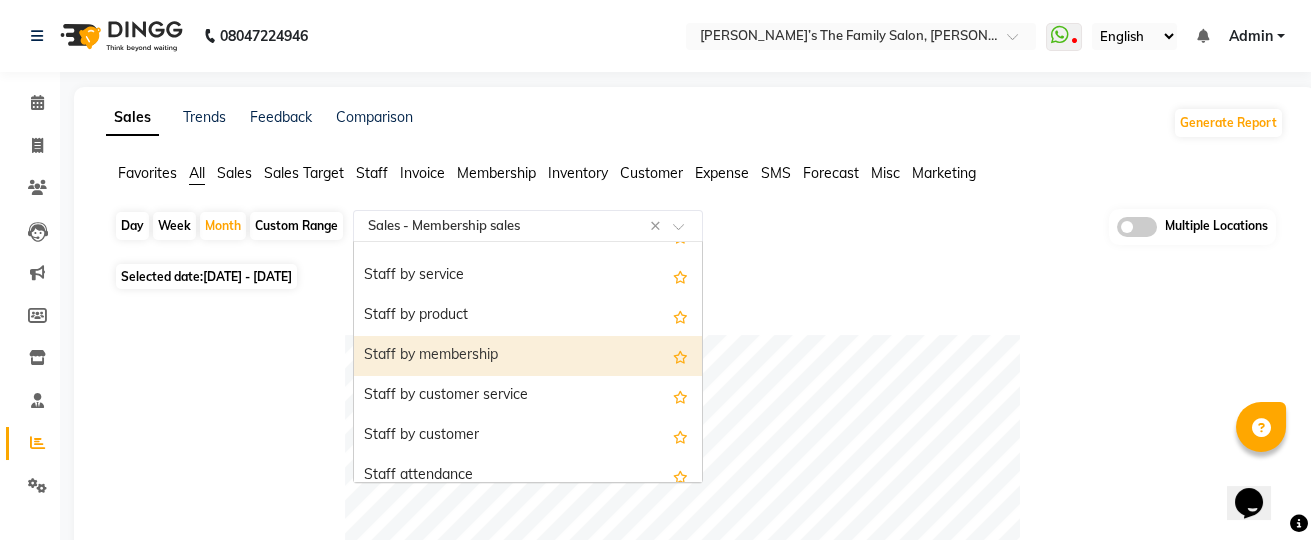 click on "Staff by membership" at bounding box center [528, 356] 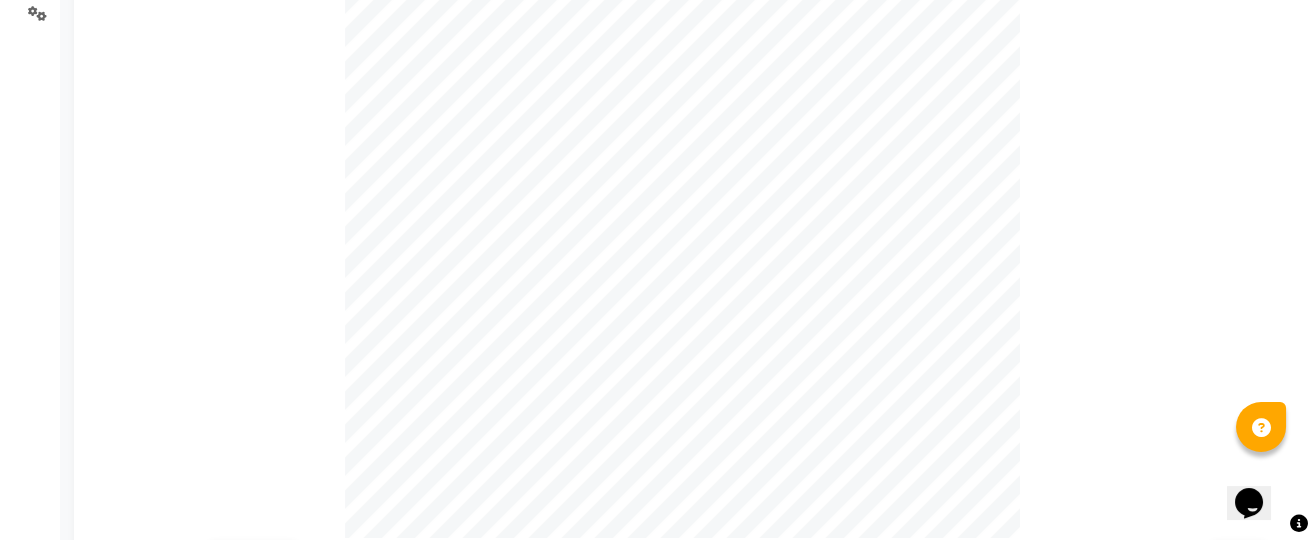 scroll, scrollTop: 0, scrollLeft: 0, axis: both 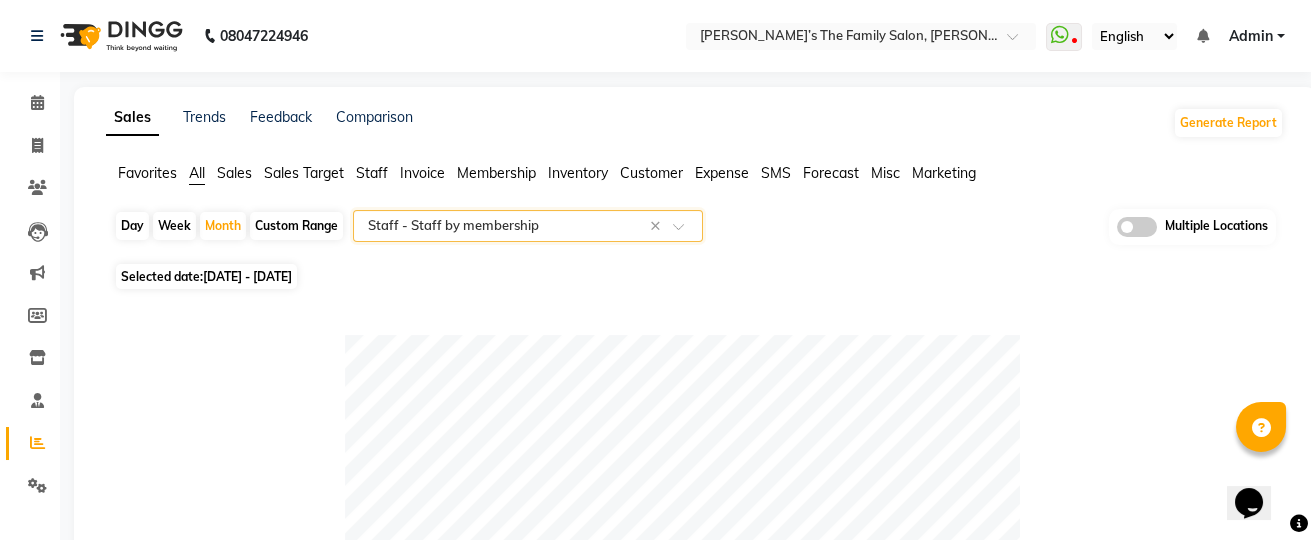 click 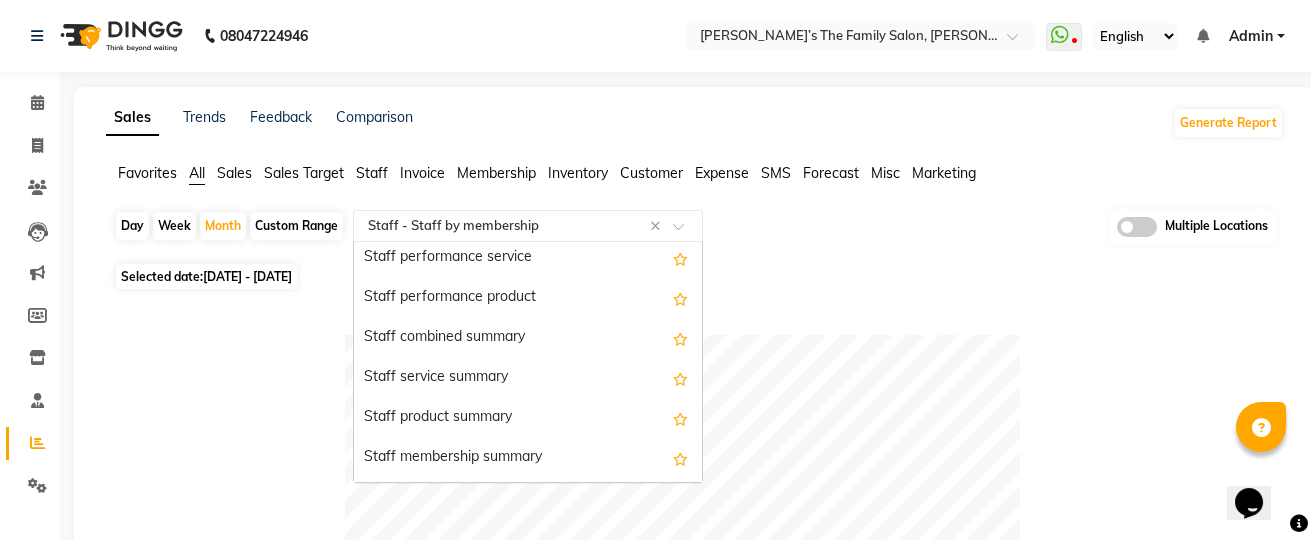 scroll, scrollTop: 1106, scrollLeft: 0, axis: vertical 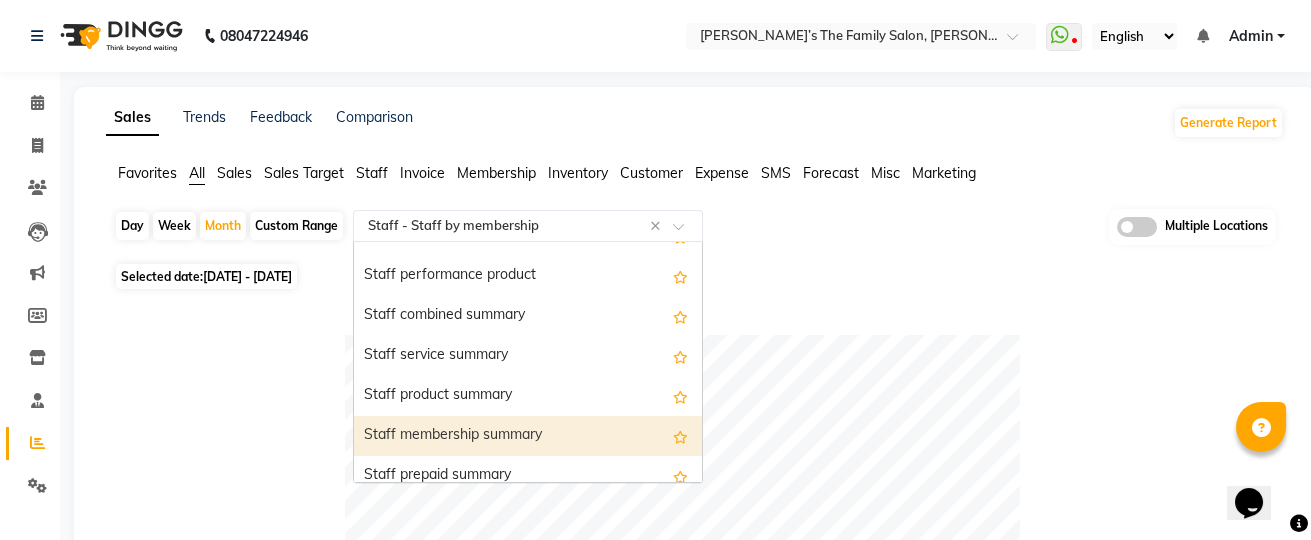 click on "Staff membership summary" at bounding box center (528, 436) 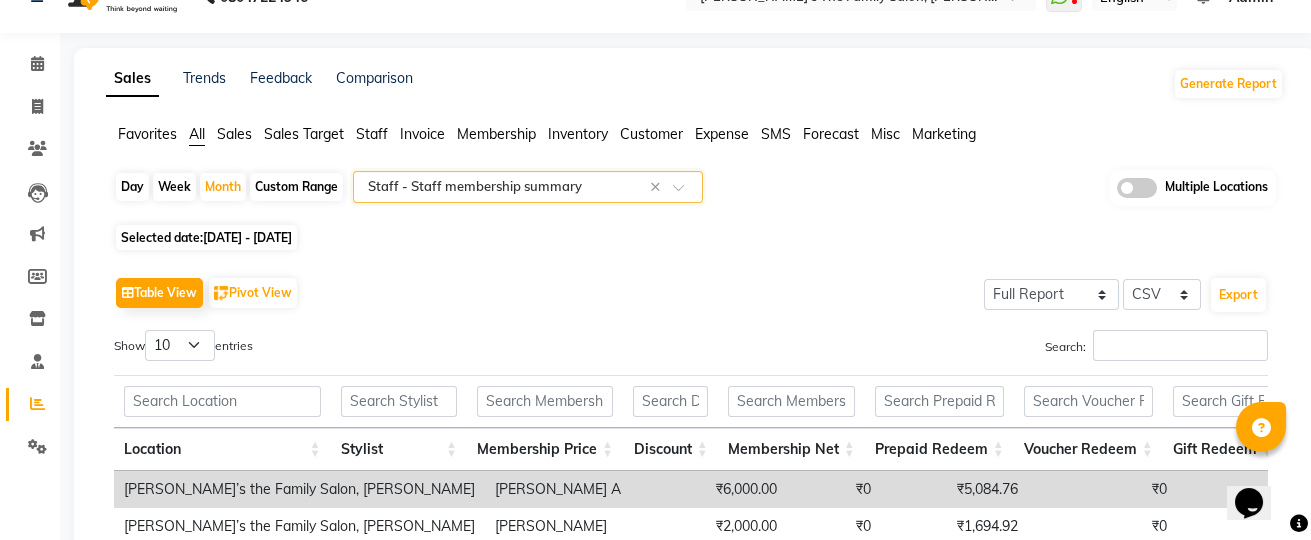 scroll, scrollTop: 0, scrollLeft: 0, axis: both 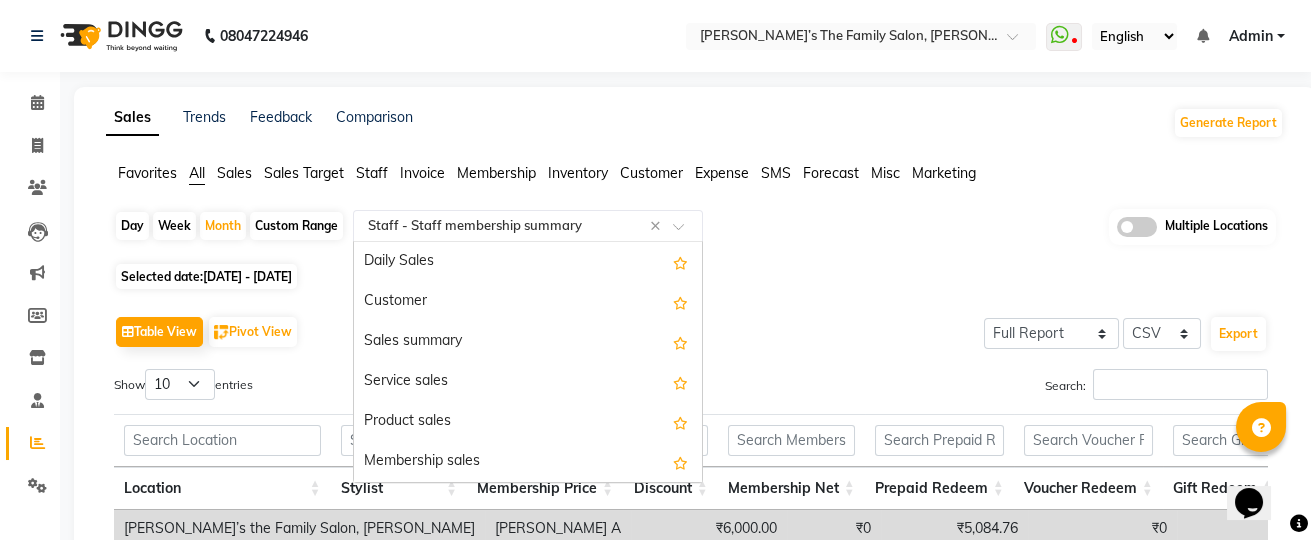 click 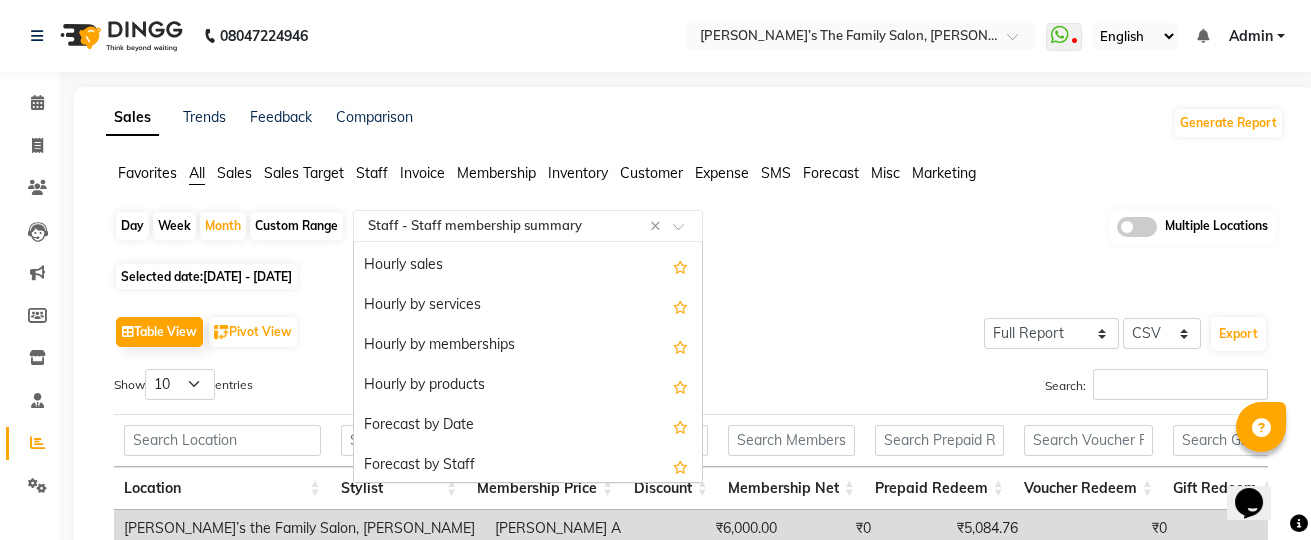 scroll, scrollTop: 4053, scrollLeft: 0, axis: vertical 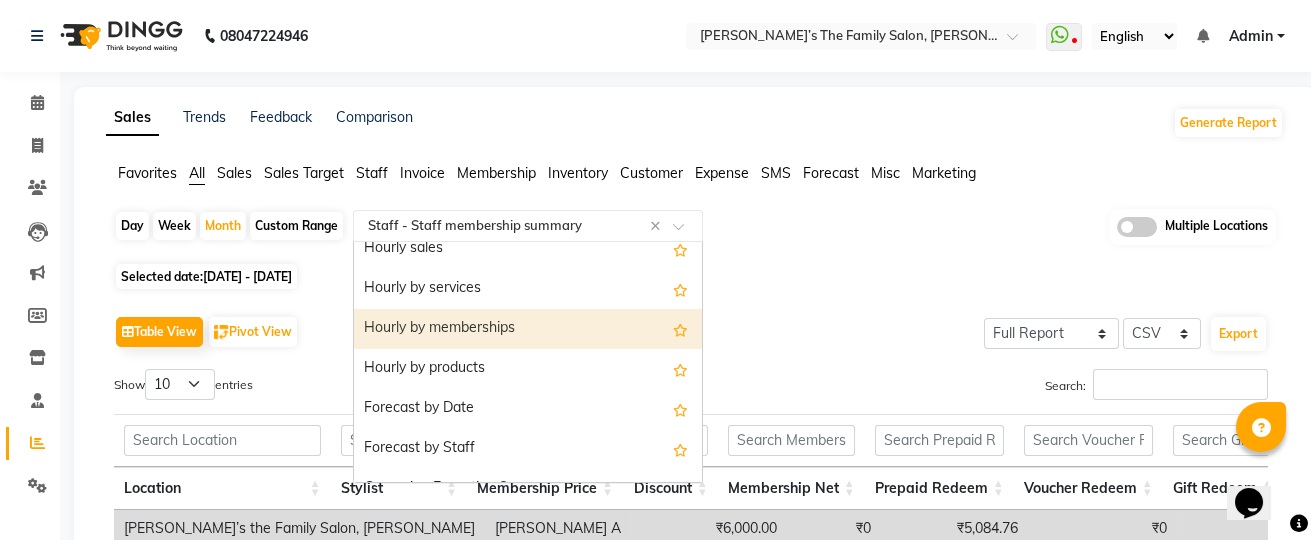 click on "Hourly by memberships" at bounding box center [528, 329] 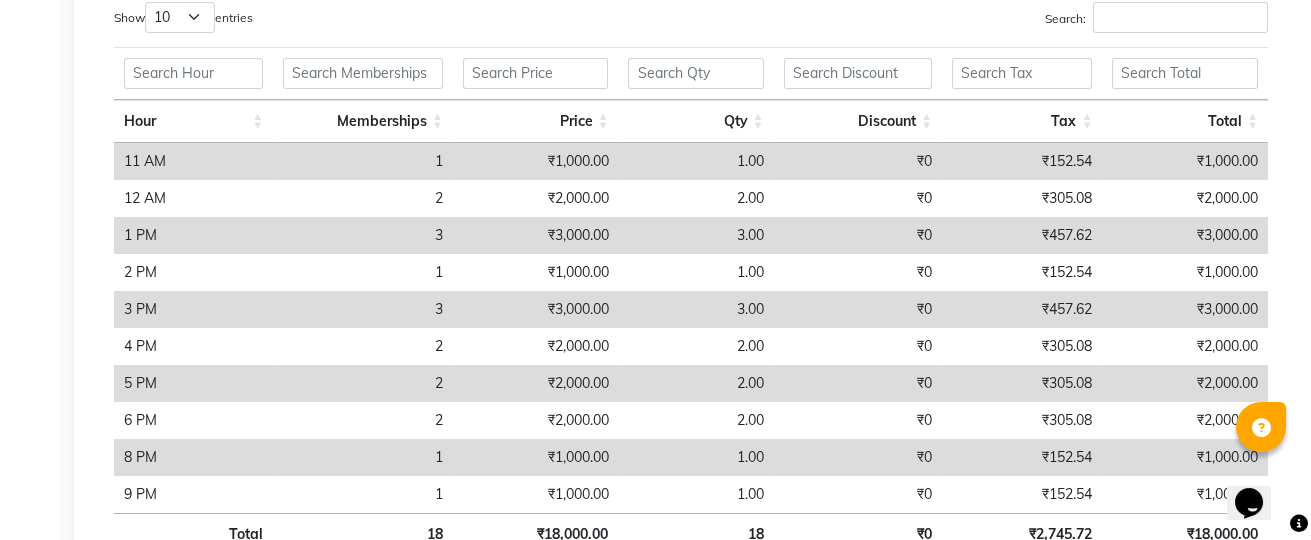scroll, scrollTop: 1120, scrollLeft: 0, axis: vertical 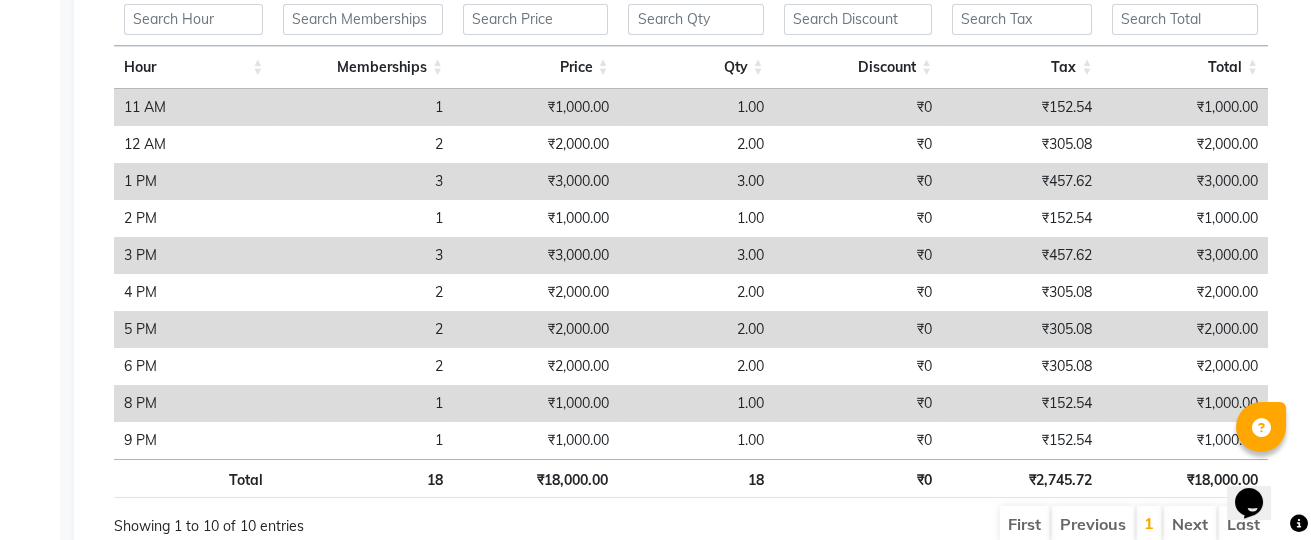 click on "Sales Trends Feedback Comparison Generate Report Favorites All Sales Sales Target Staff Invoice Membership Inventory Customer Expense SMS Forecast Misc Marketing  Day   Week   Month   Custom Range  Select Report Type × Misc -  Hourly by memberships × Multiple Locations Selected date:  01-07-2025 - 31-07-2025   Table View   Pivot View  Pie Chart Bar Chart Select Full Report Filtered Report Select CSV PDF  Export  Show  10 25 50 100  entries Search: Hour Memberships Price Qty Discount Tax Total Hour Memberships Price Qty Discount Tax Total Total 18 ₹18,000.00 18 ₹0 ₹2,745.72 ₹18,000.00 11 AM 1 ₹1,000.00 1.00 ₹0 ₹152.54 ₹1,000.00 12 AM 2 ₹2,000.00 2.00 ₹0 ₹305.08 ₹2,000.00 1 PM 3 ₹3,000.00 3.00 ₹0 ₹457.62 ₹3,000.00 2 PM 1 ₹1,000.00 1.00 ₹0 ₹152.54 ₹1,000.00 3 PM 3 ₹3,000.00 3.00 ₹0 ₹457.62 ₹3,000.00 4 PM 2 ₹2,000.00 2.00 ₹0 ₹305.08 ₹2,000.00 5 PM 2 ₹2,000.00 2.00 ₹0 ₹305.08 ₹2,000.00 6 PM 2 ₹2,000.00 2.00 ₹0 ₹305.08 ₹2,000.00 8 PM 1 1.00" 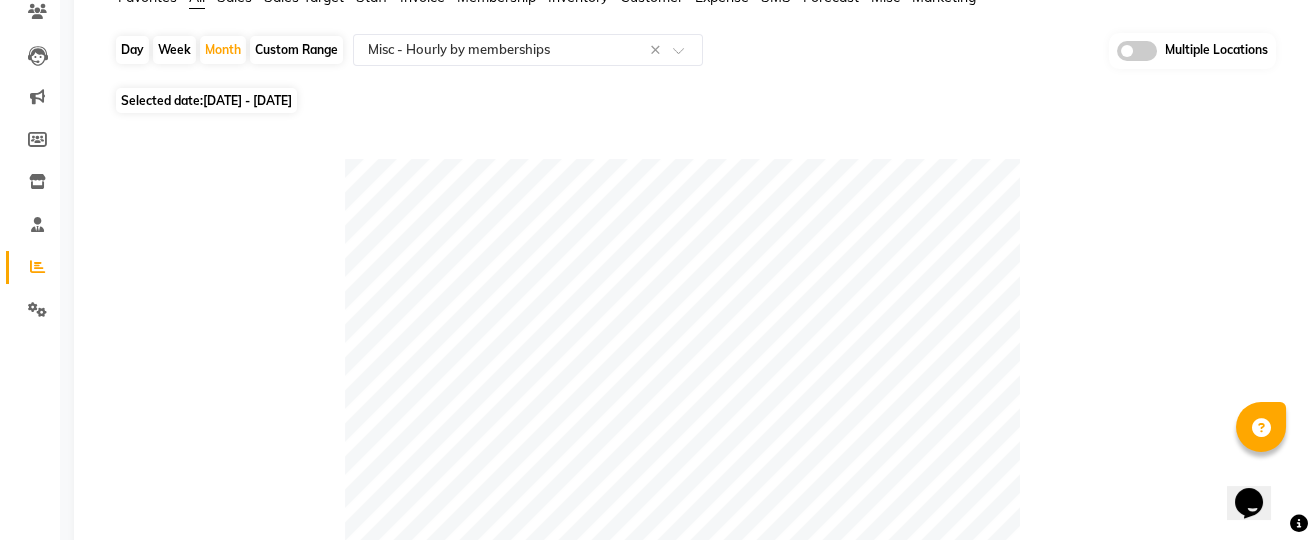 scroll, scrollTop: 0, scrollLeft: 0, axis: both 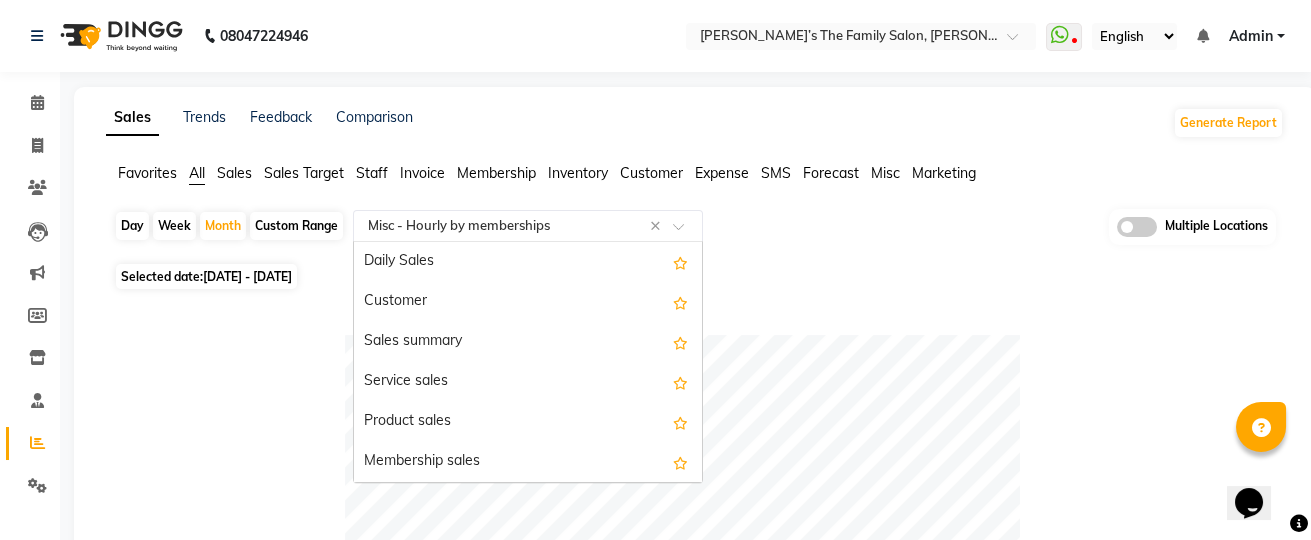 click 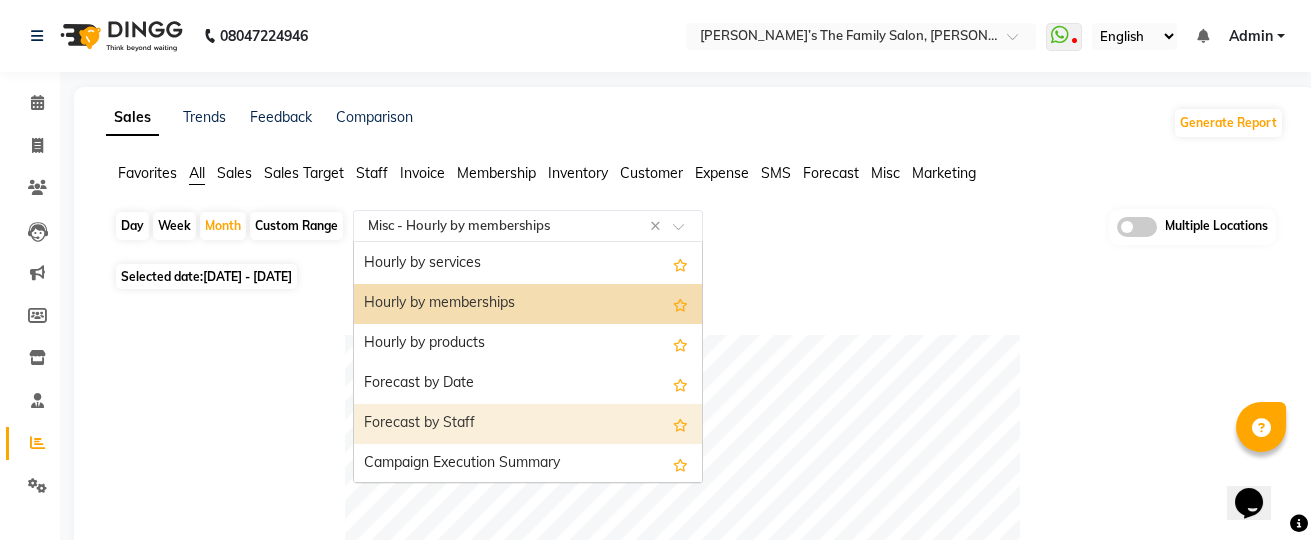 click on "Table View   Pivot View  Pie Chart Bar Chart Select Full Report Filtered Report Select CSV PDF  Export  Show  10 25 50 100  entries Search: Hour Memberships Price Qty Discount Tax Total Hour Memberships Price Qty Discount Tax Total Total 18 ₹18,000.00 18 ₹0 ₹2,745.72 ₹18,000.00 11 AM 1 ₹1,000.00 1.00 ₹0 ₹152.54 ₹1,000.00 12 AM 2 ₹2,000.00 2.00 ₹0 ₹305.08 ₹2,000.00 1 PM 3 ₹3,000.00 3.00 ₹0 ₹457.62 ₹3,000.00 2 PM 1 ₹1,000.00 1.00 ₹0 ₹152.54 ₹1,000.00 3 PM 3 ₹3,000.00 3.00 ₹0 ₹457.62 ₹3,000.00 4 PM 2 ₹2,000.00 2.00 ₹0 ₹305.08 ₹2,000.00 5 PM 2 ₹2,000.00 2.00 ₹0 ₹305.08 ₹2,000.00 6 PM 2 ₹2,000.00 2.00 ₹0 ₹305.08 ₹2,000.00 8 PM 1 ₹1,000.00 1.00 ₹0 ₹152.54 ₹1,000.00 9 PM 1 ₹1,000.00 1.00 ₹0 ₹152.54 ₹1,000.00 Total 18 ₹18,000.00 18 ₹0 ₹2,745.72 ₹18,000.00 Showing 1 to 10 of 10 entries First Previous 1 Next Last" 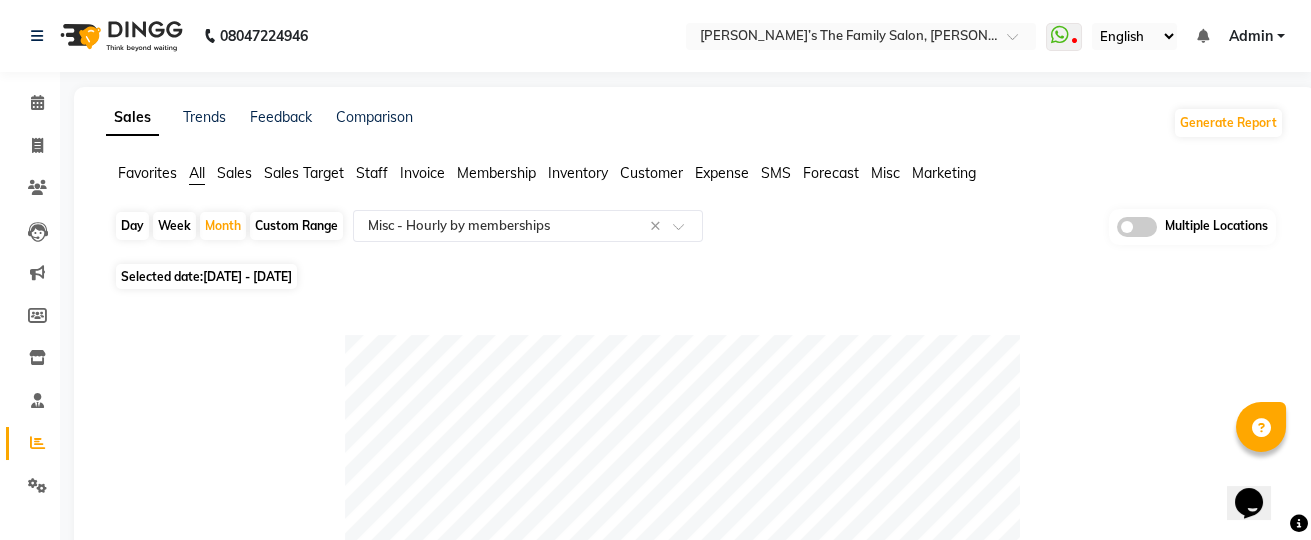 click on "Favorites" 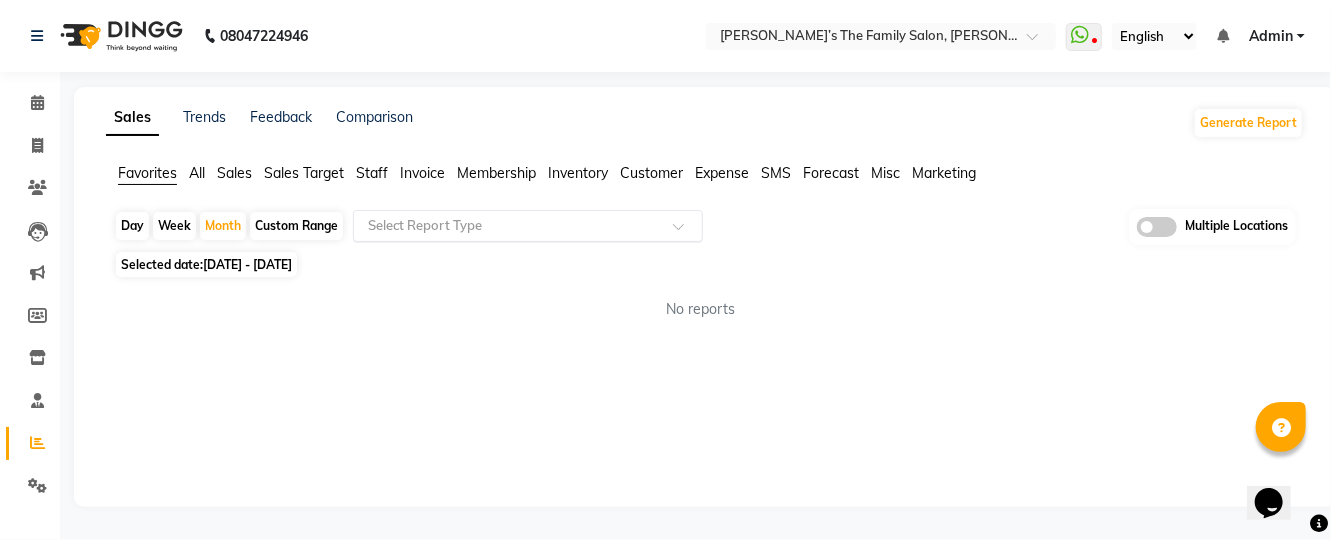 click 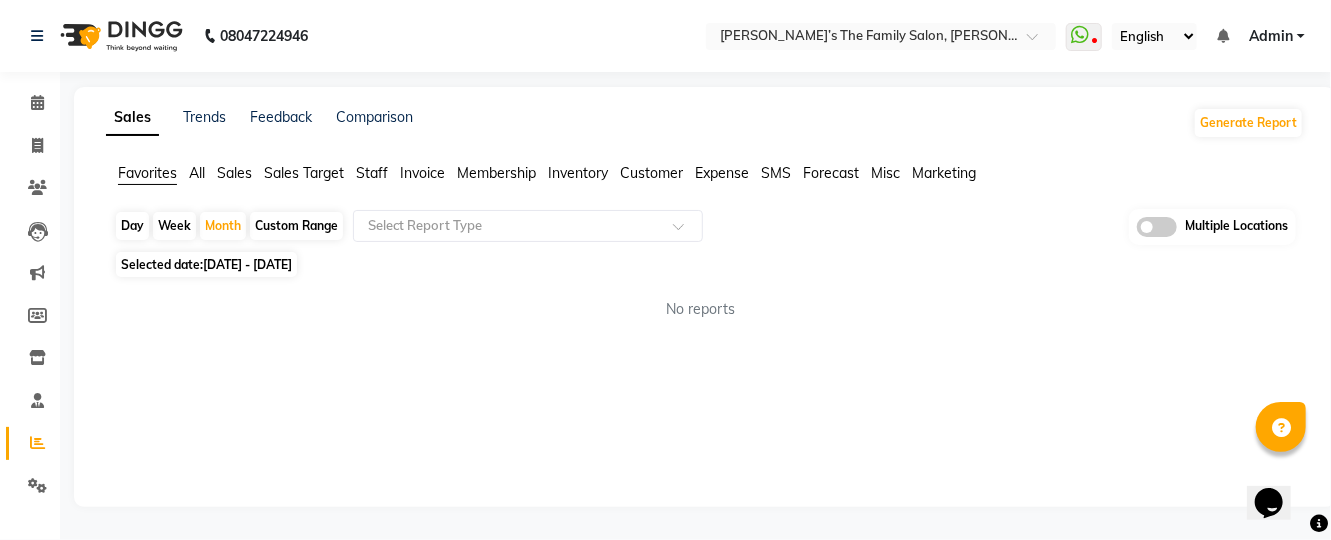 click on "Sales" 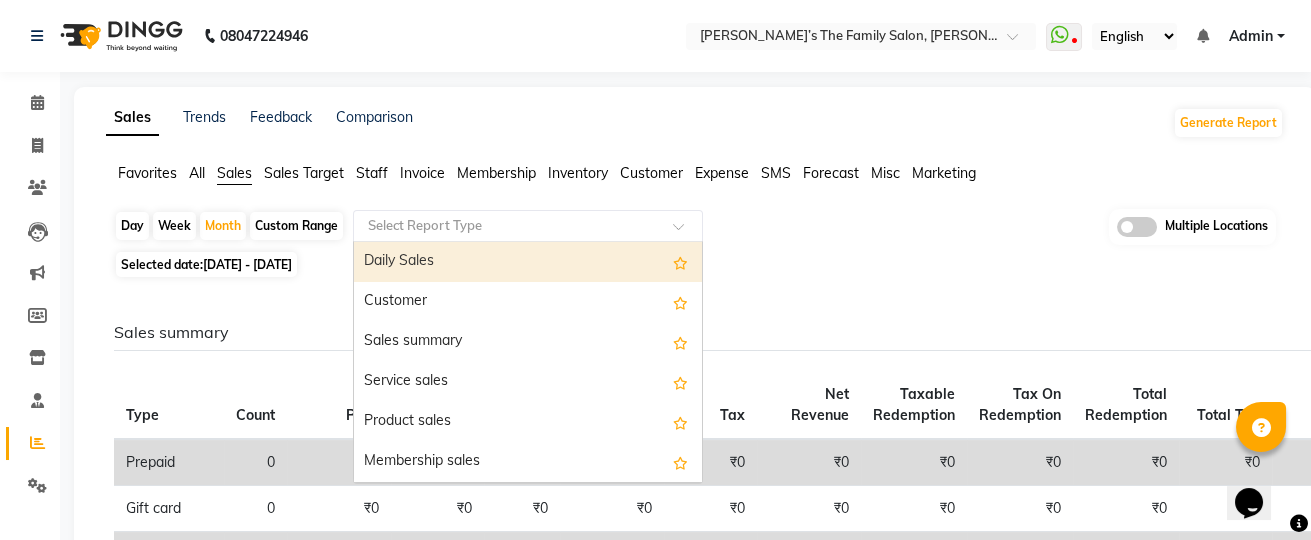 click 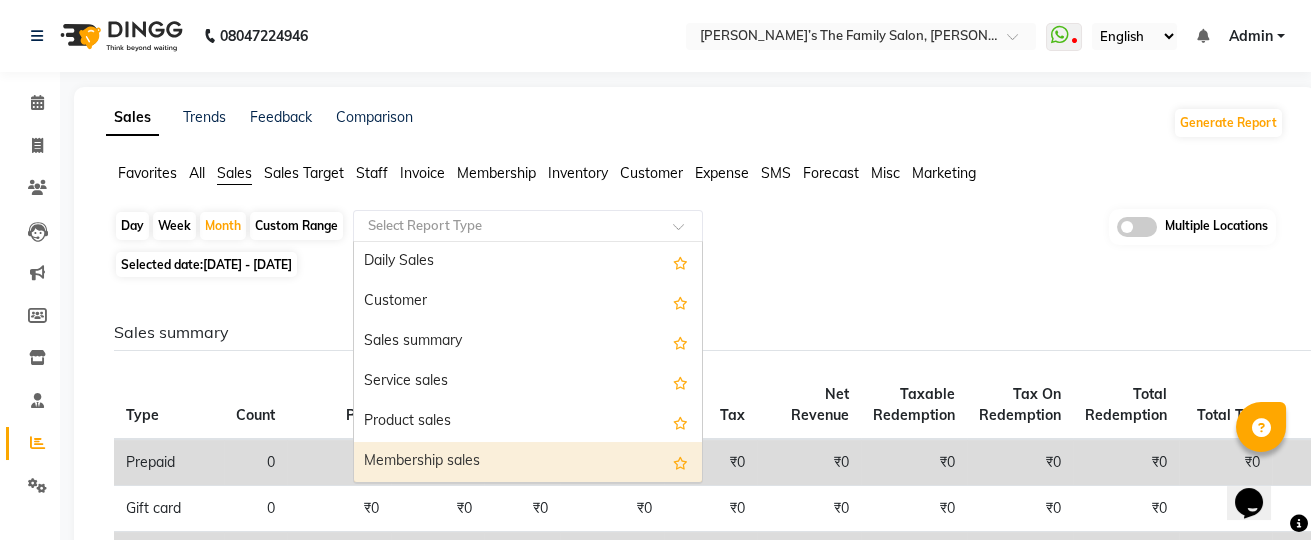 click on "Membership sales" at bounding box center (528, 462) 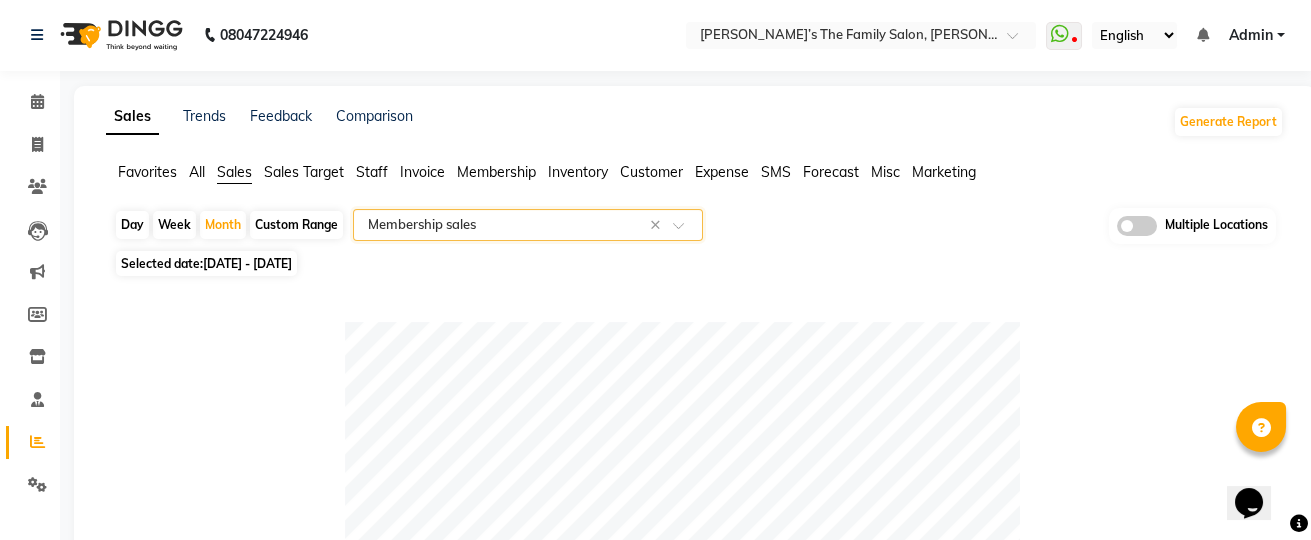 scroll, scrollTop: 0, scrollLeft: 0, axis: both 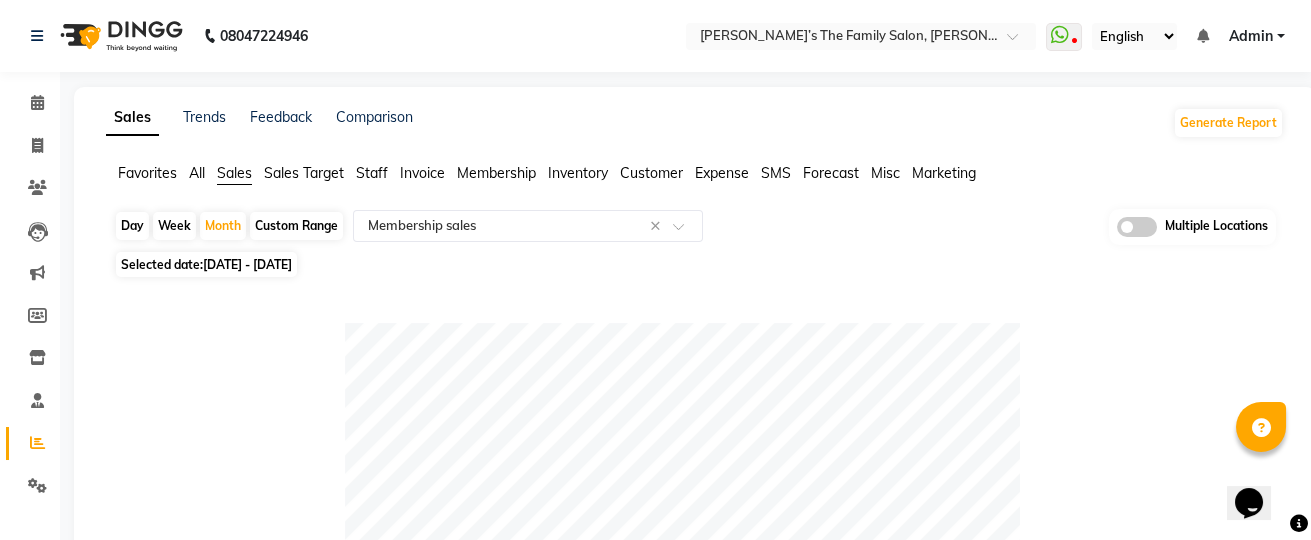 click on "Day   Week   Month   Custom Range  Select Report Type × Membership sales × Multiple Locations" 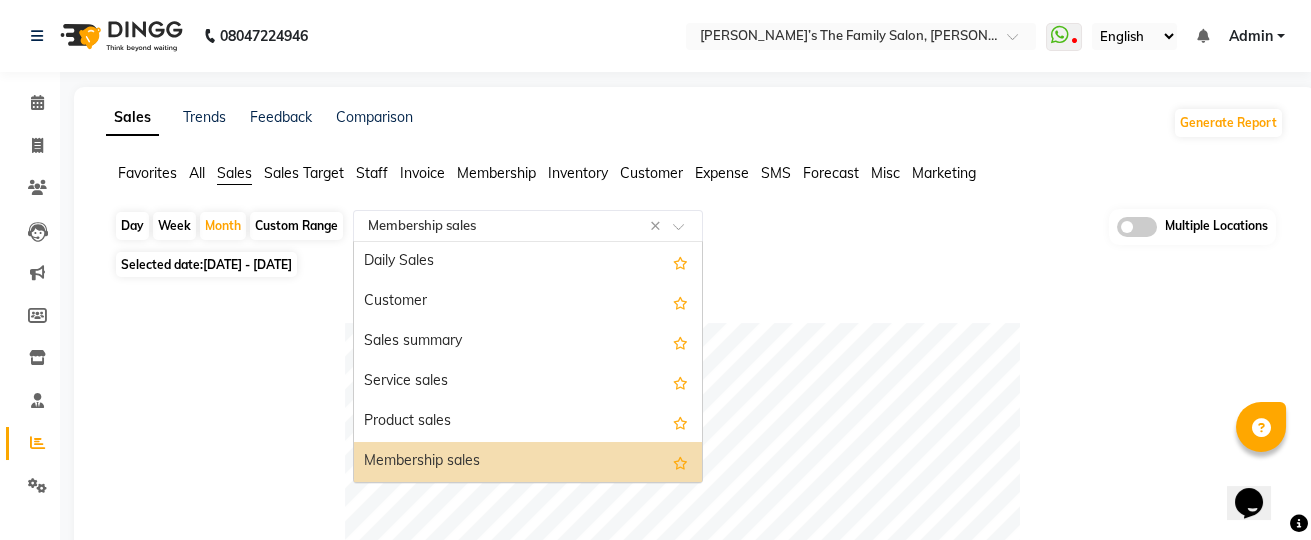 click 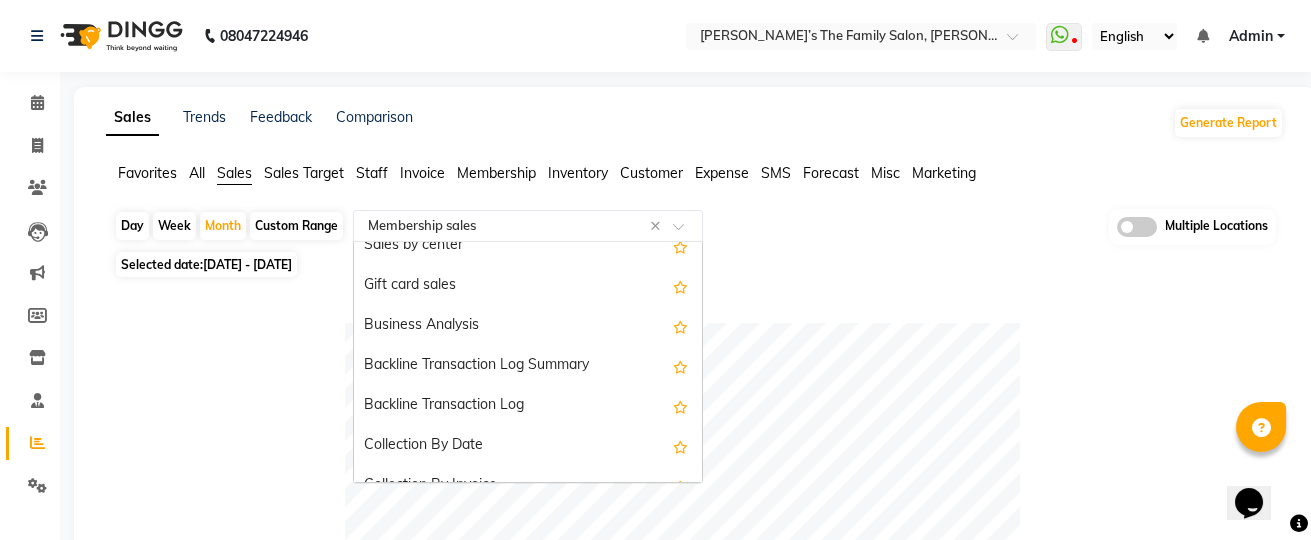 scroll, scrollTop: 479, scrollLeft: 0, axis: vertical 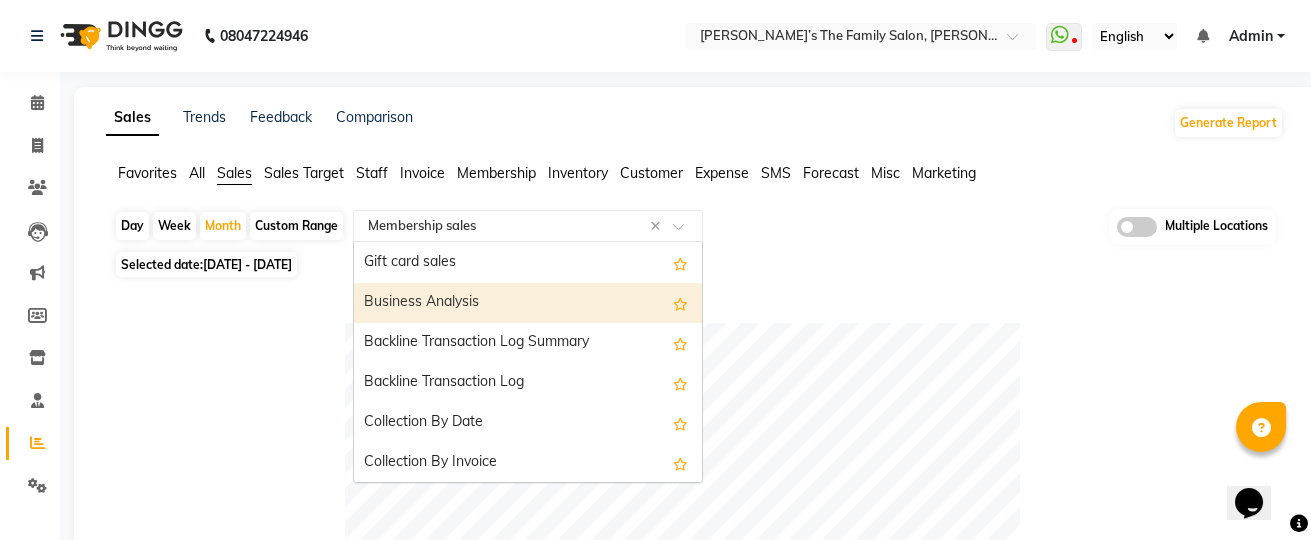 click on "Business Analysis" at bounding box center [528, 303] 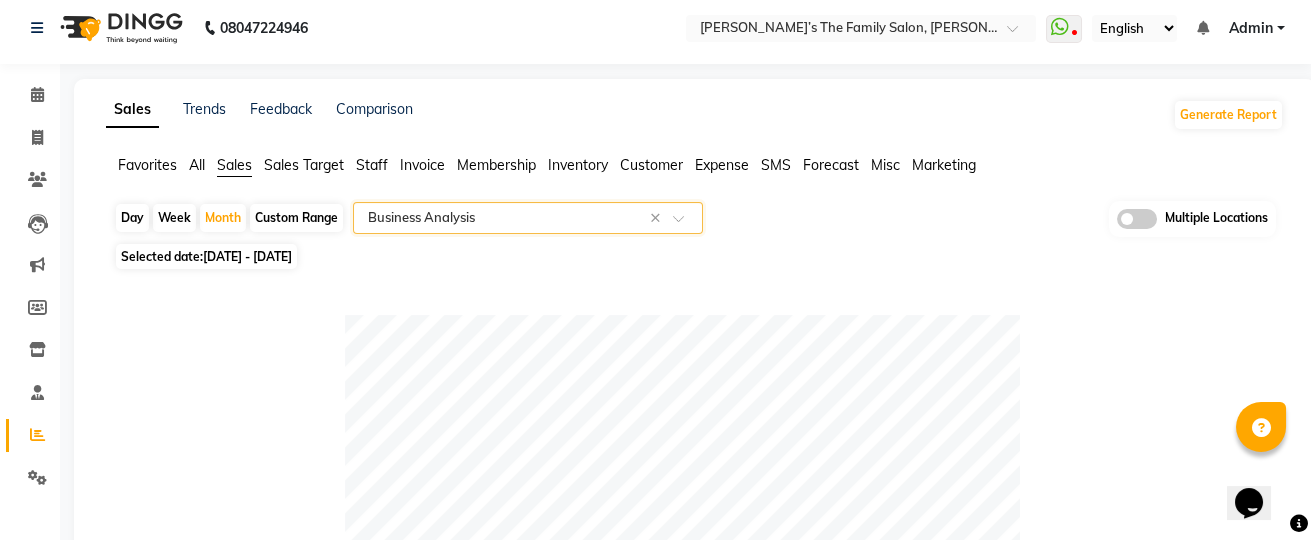 scroll, scrollTop: 0, scrollLeft: 0, axis: both 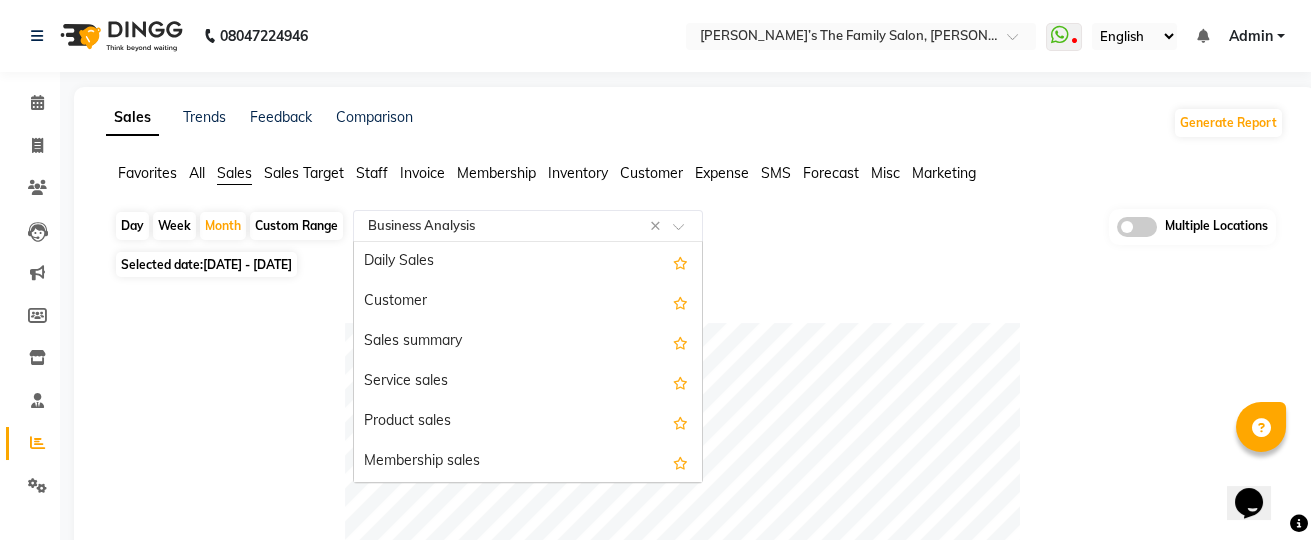 click 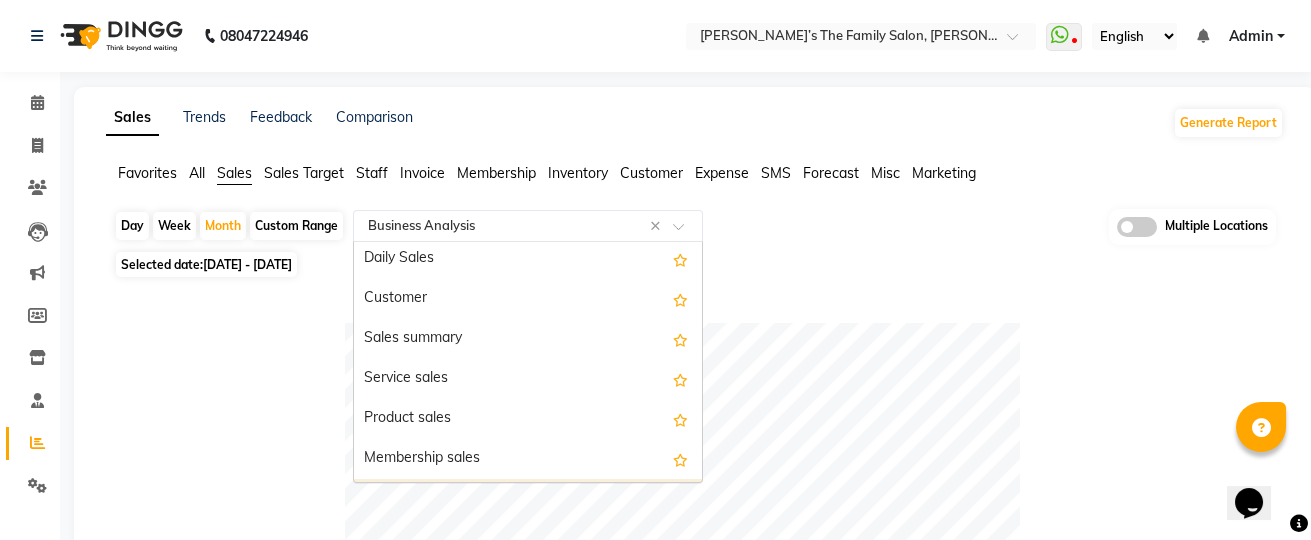 scroll, scrollTop: 0, scrollLeft: 0, axis: both 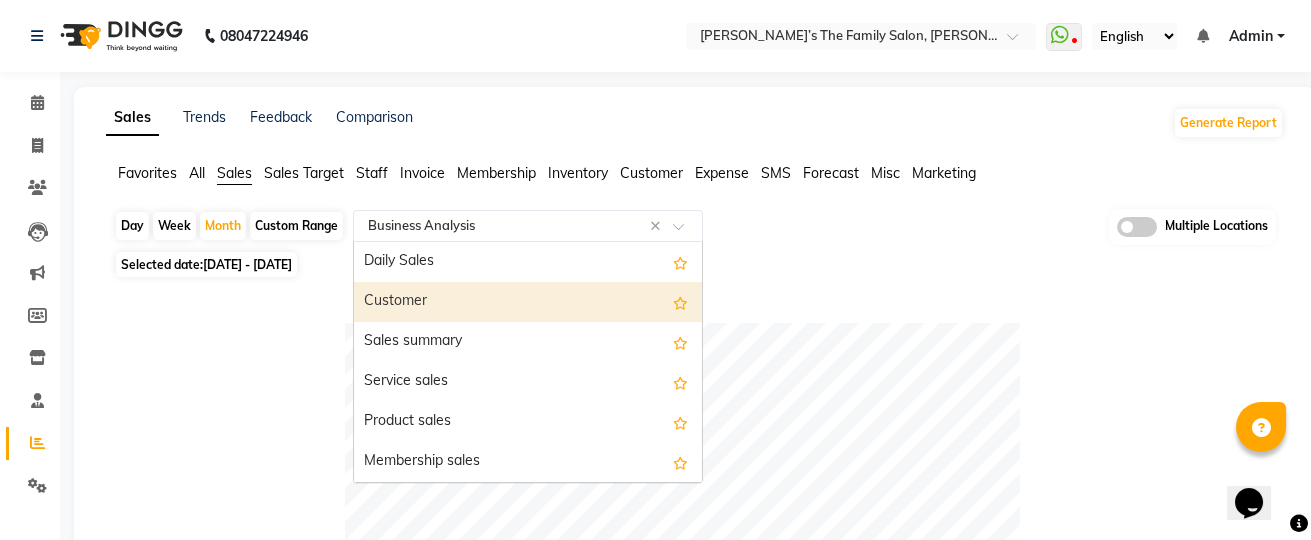 click on "Customer" at bounding box center [528, 302] 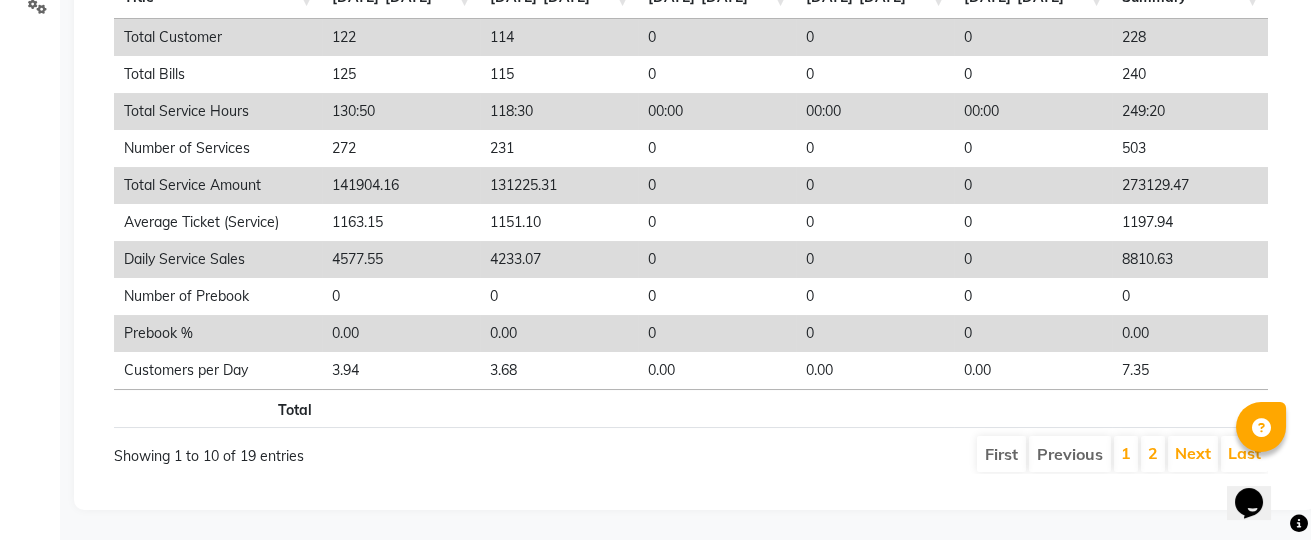scroll, scrollTop: 26, scrollLeft: 0, axis: vertical 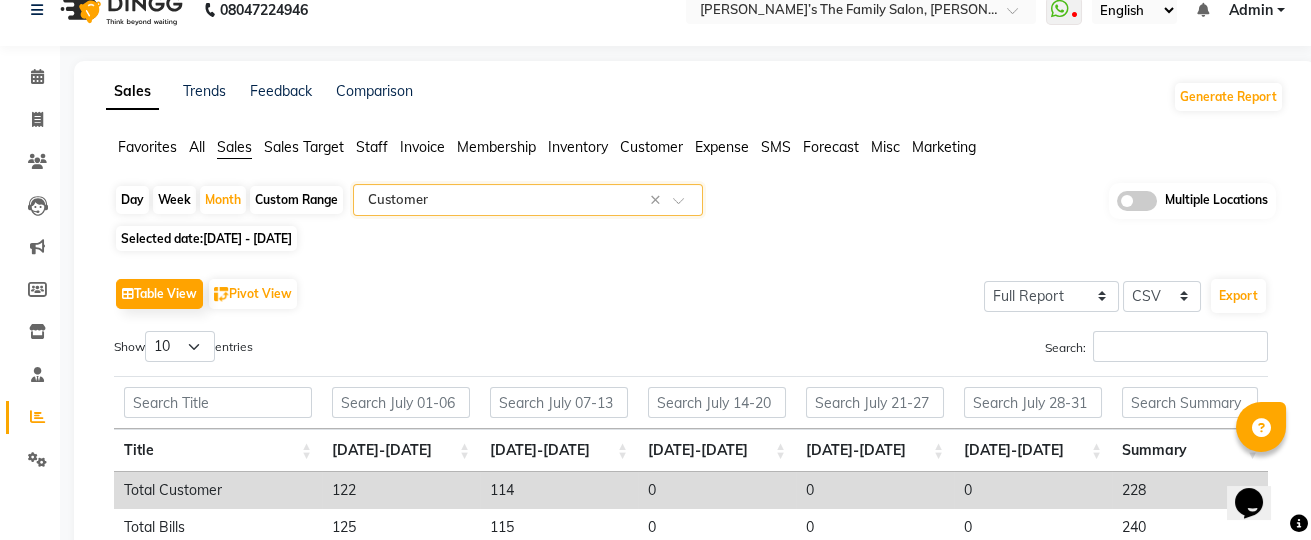 click 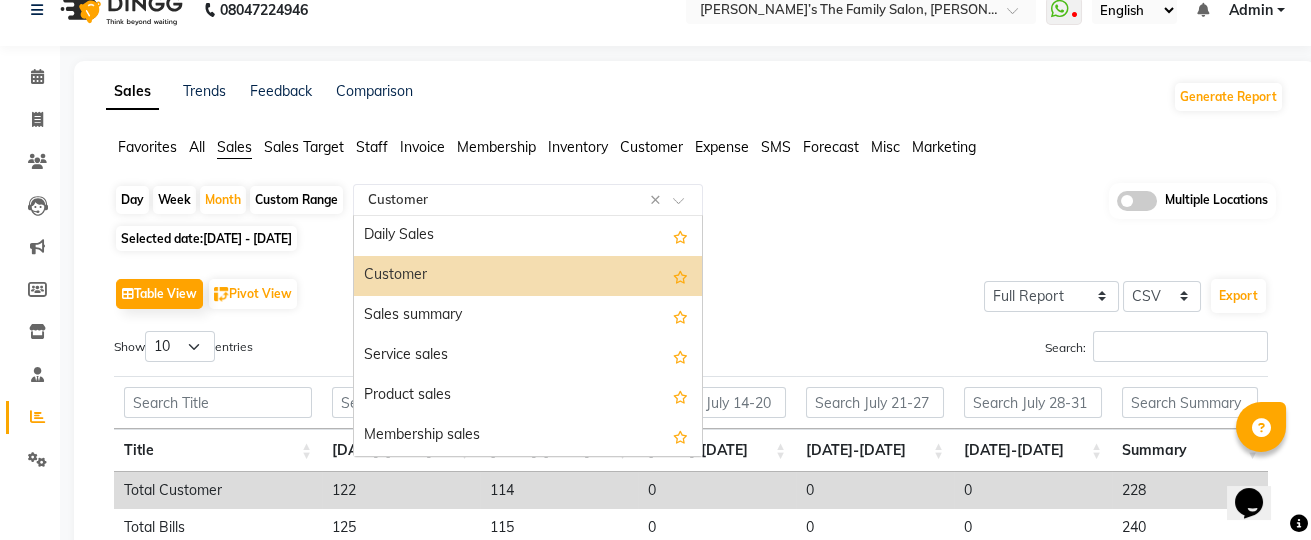 click on "Customer" at bounding box center [528, 276] 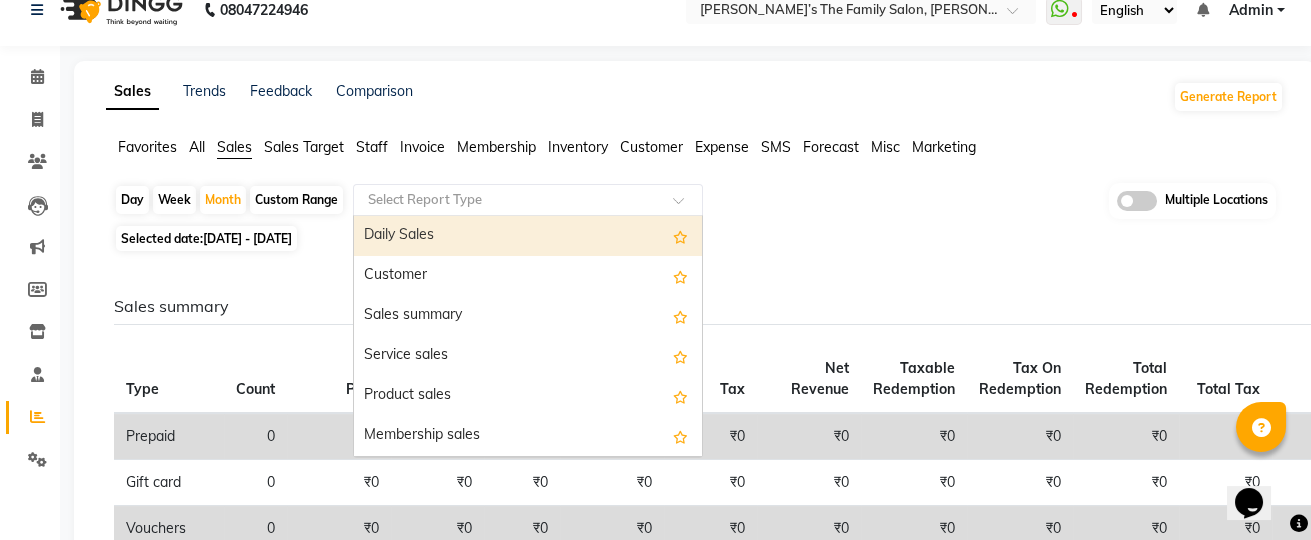 click 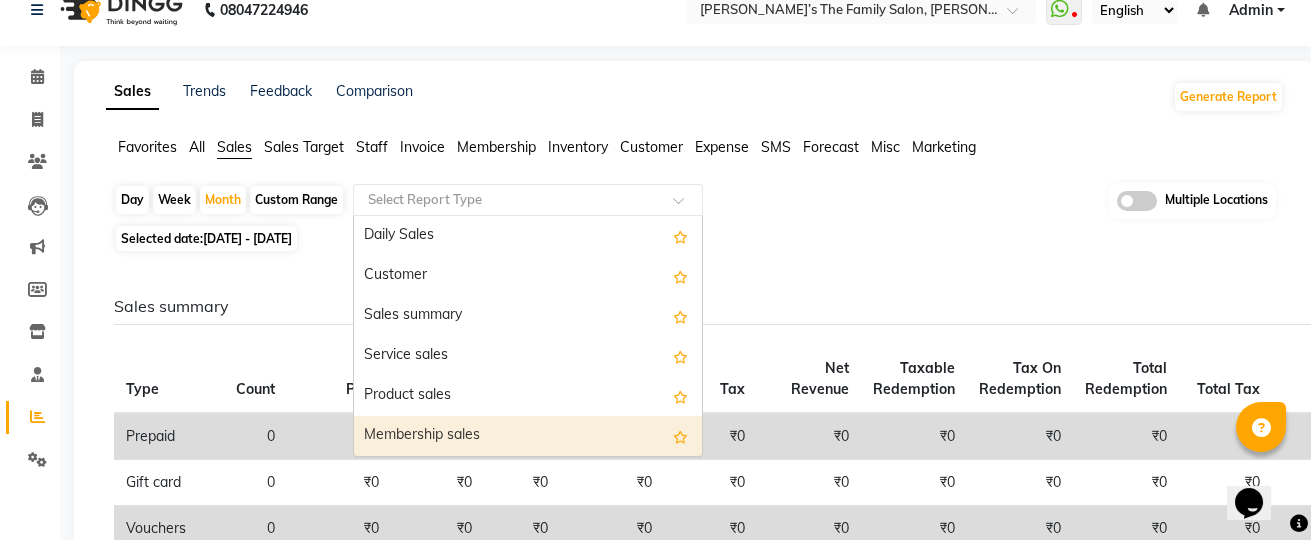 click on "Membership sales" at bounding box center [528, 436] 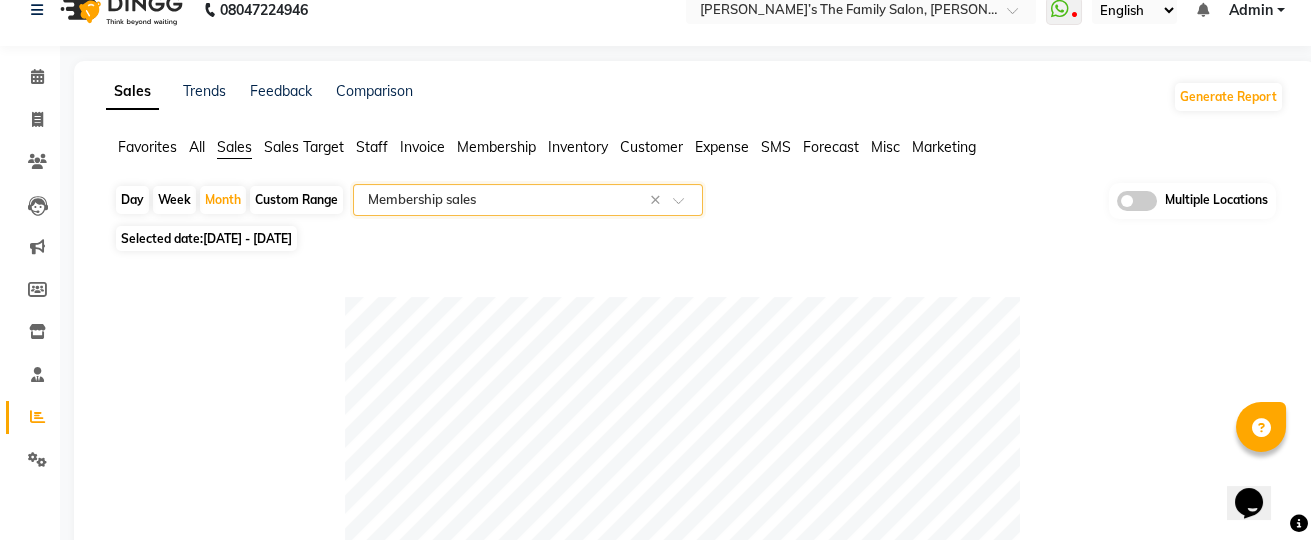 click on "Select Report Type × Membership sales ×" 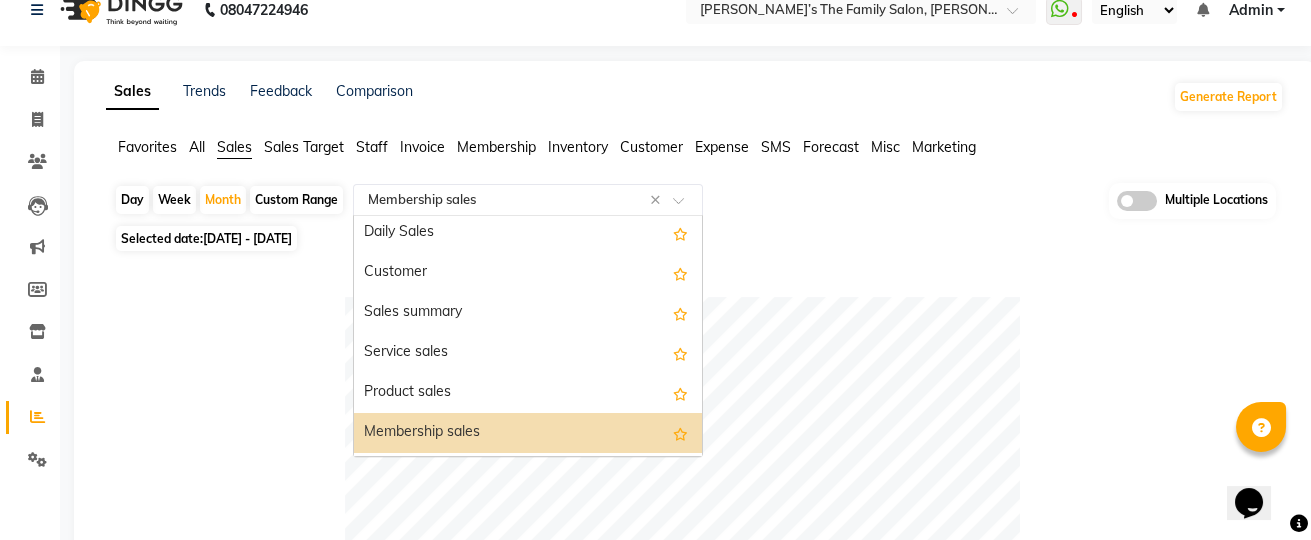 scroll, scrollTop: 0, scrollLeft: 0, axis: both 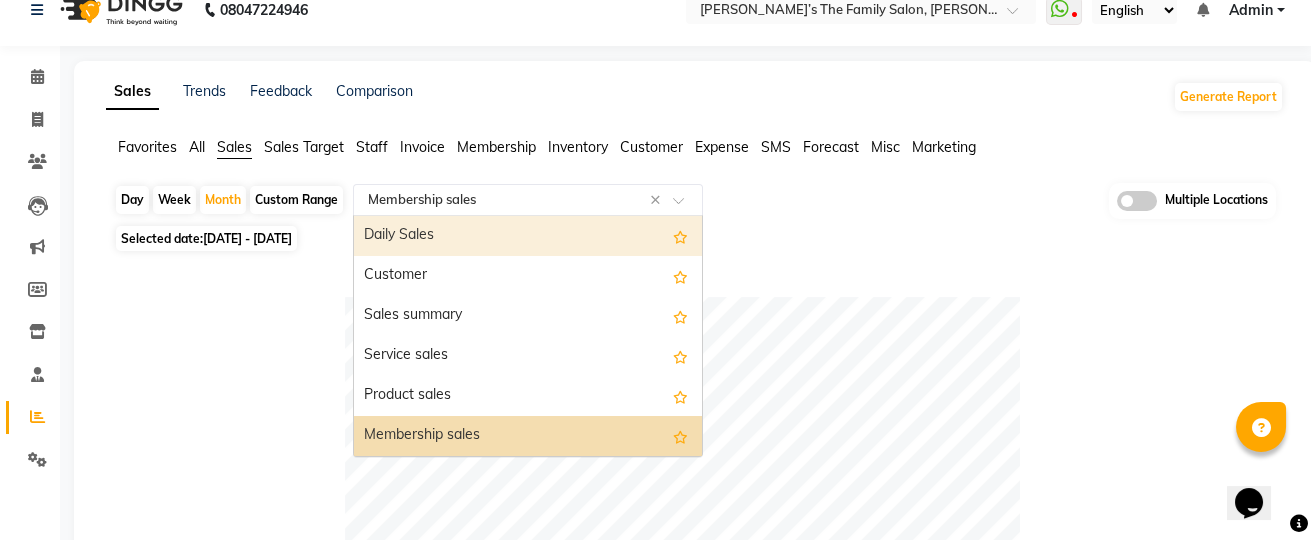 click on "Sales Target" 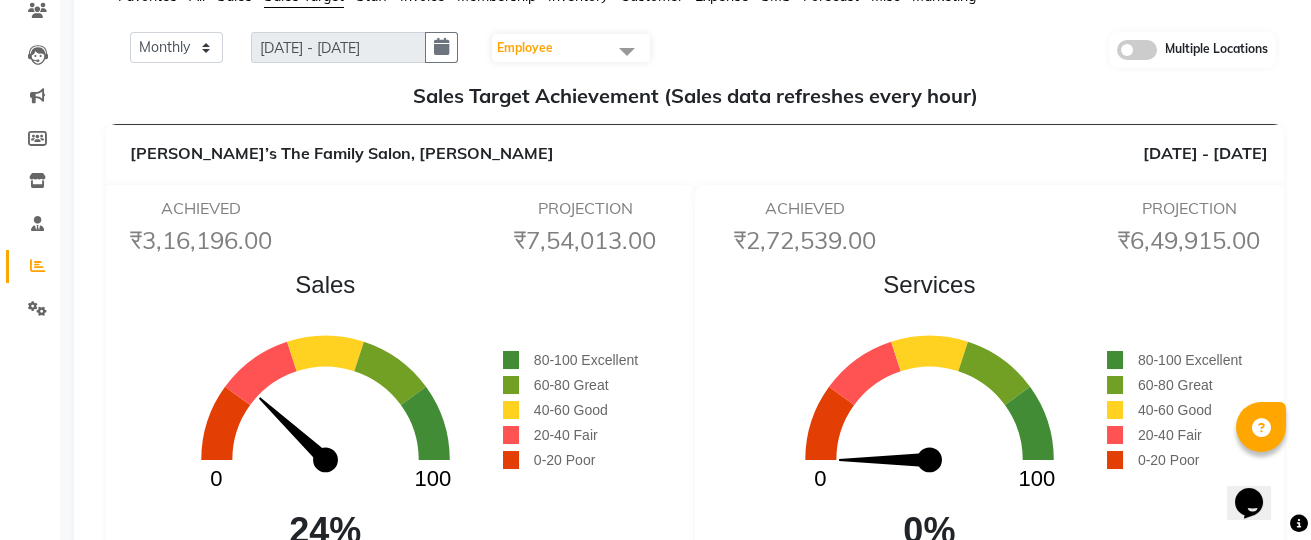 scroll, scrollTop: 0, scrollLeft: 0, axis: both 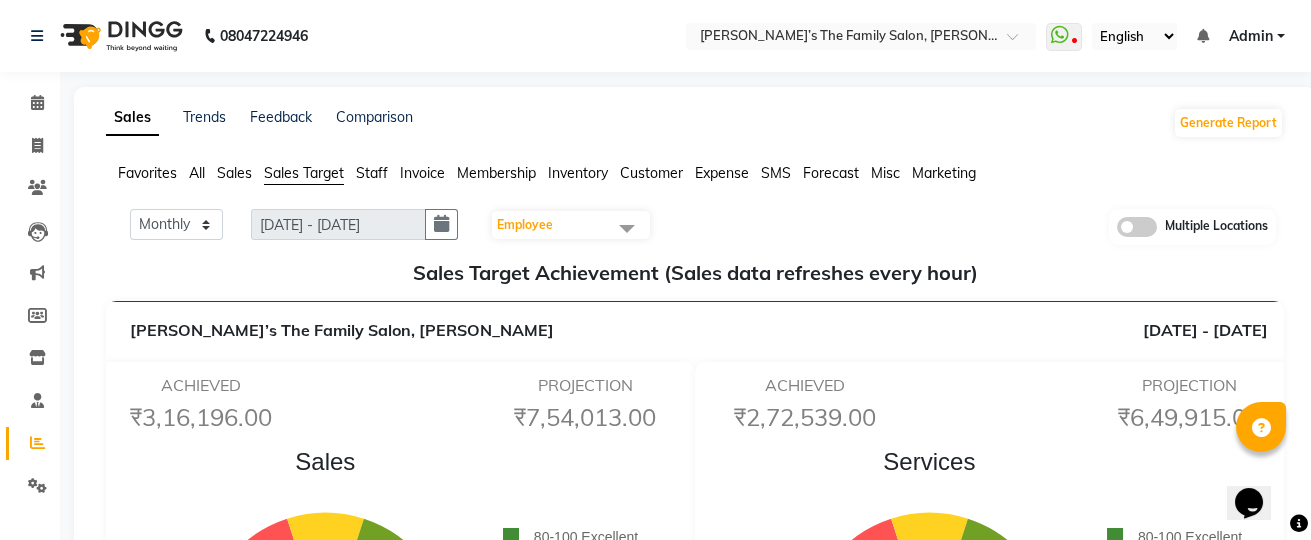 click 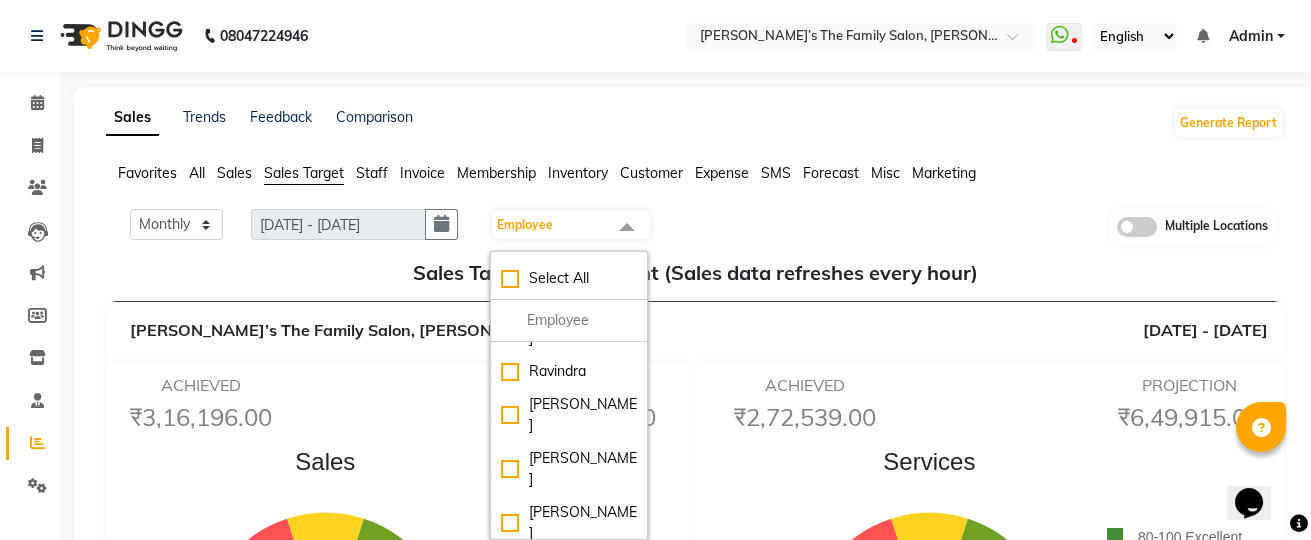 scroll, scrollTop: 699, scrollLeft: 0, axis: vertical 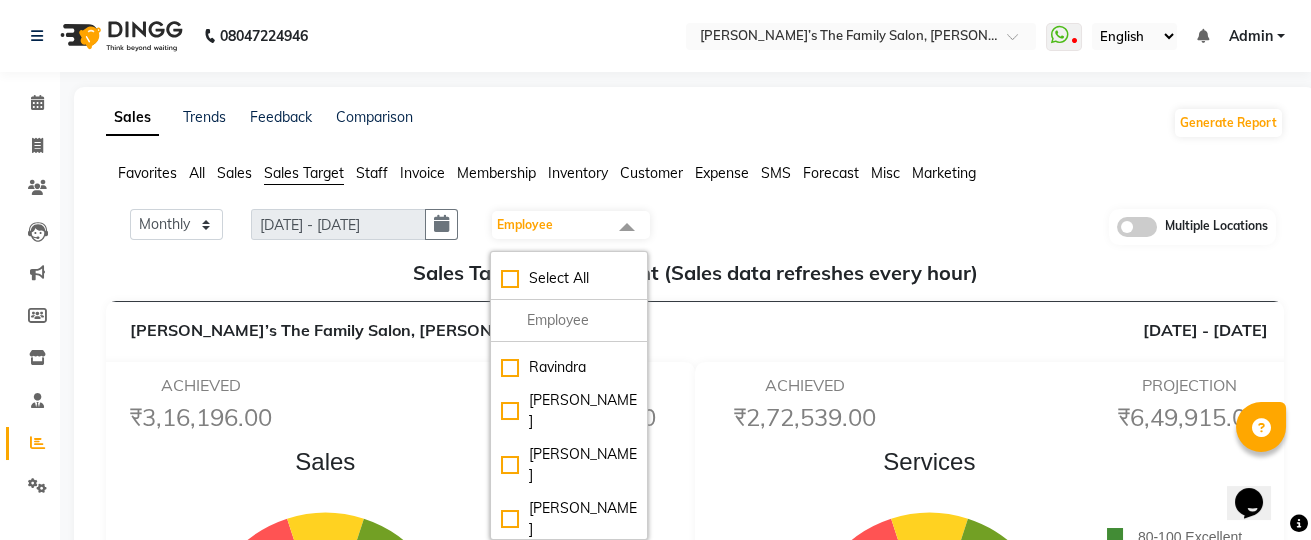 click on "Monthly Weekly 01/07/2025 - 31/07/2025 Employee Select All Aarohi P Aksahy Auty Aniket A Apurva Ariba Arvind  Chaurasiya Divya Ganesh A Gautam  House sale Komal Waghmare Laxmi  Manager Meenakshi Noor Prashant  Purabi Ravindra  Sangita DIGHE Shobhali  Shreepad Pawar shrishti jaiswal Vikas H Vinali Multiple Locations" 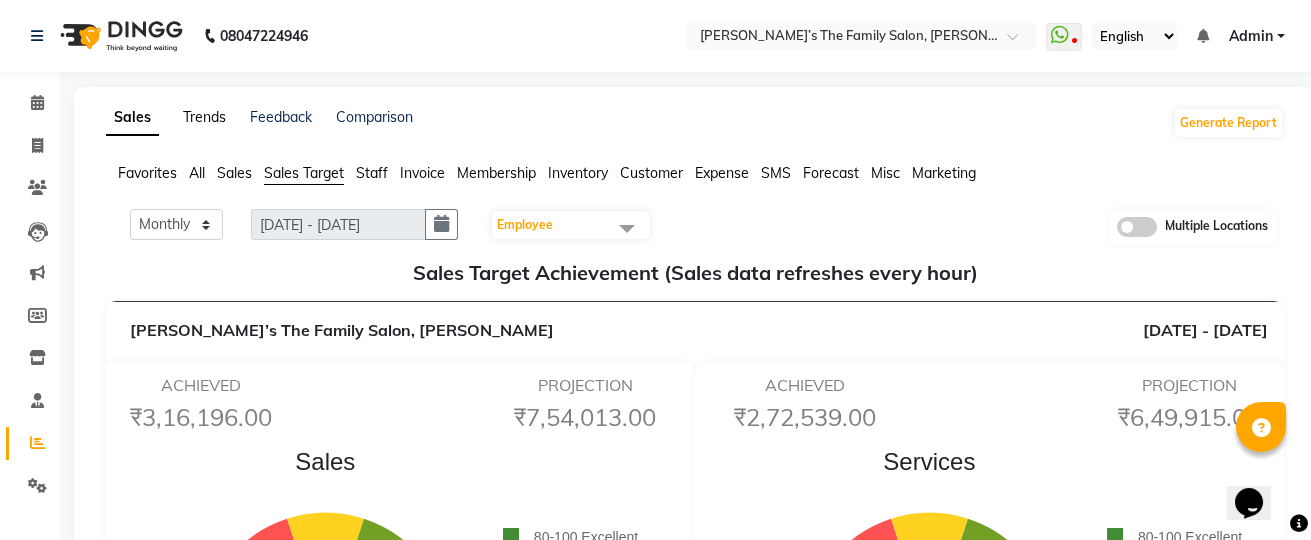 click on "Trends" 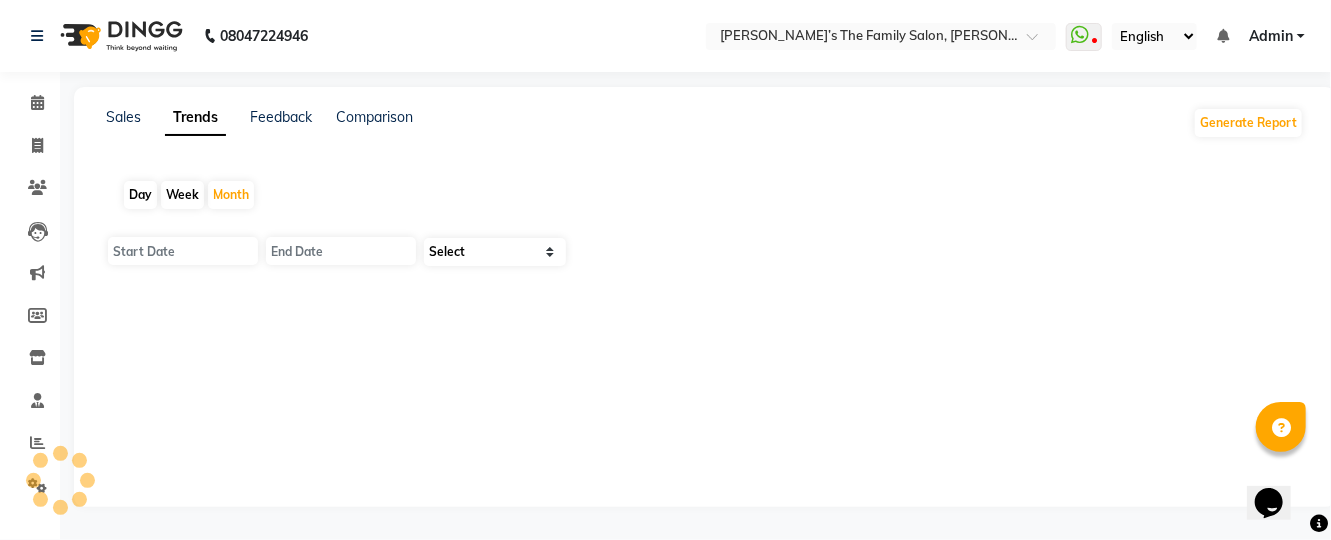 type on "01-07-2025" 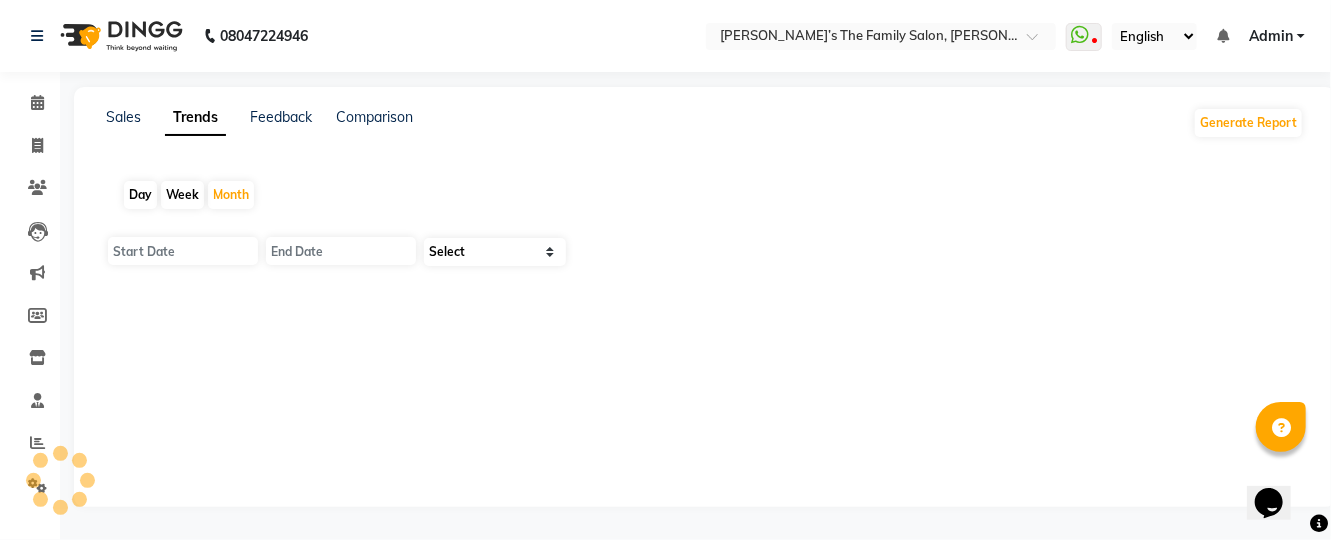 type on "31-07-2025" 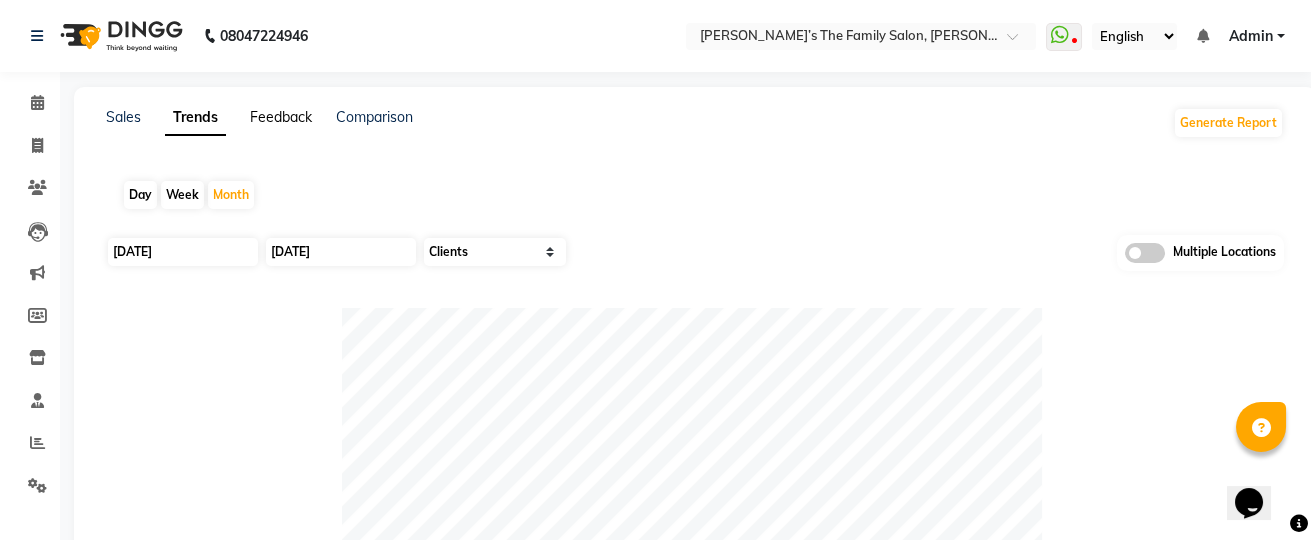 click on "Feedback" 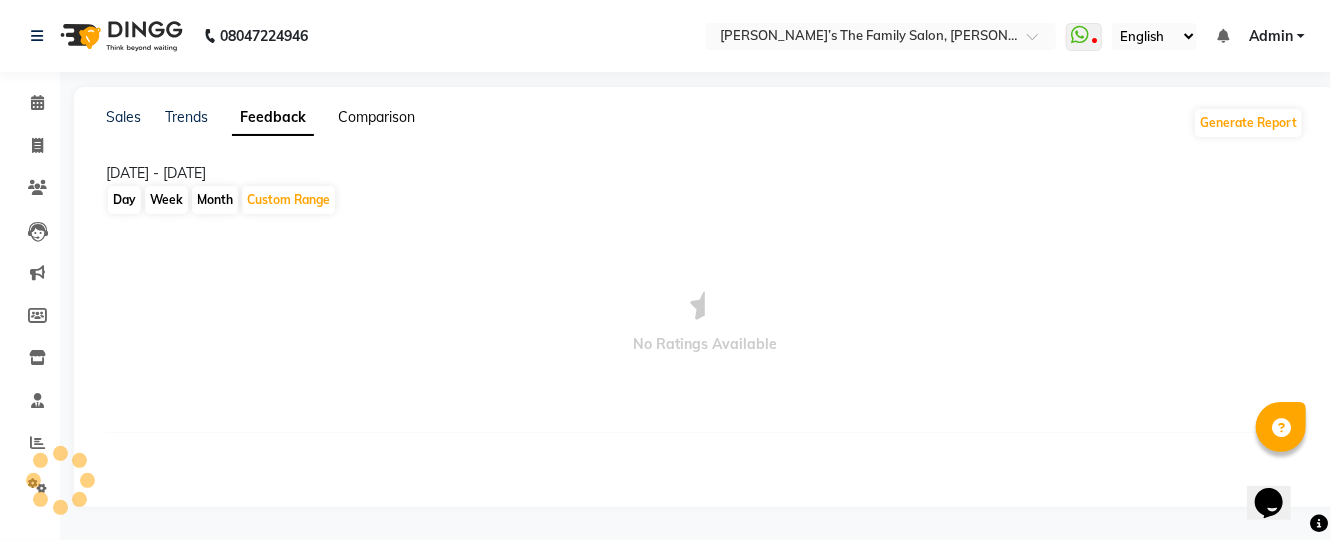 click on "Comparison" 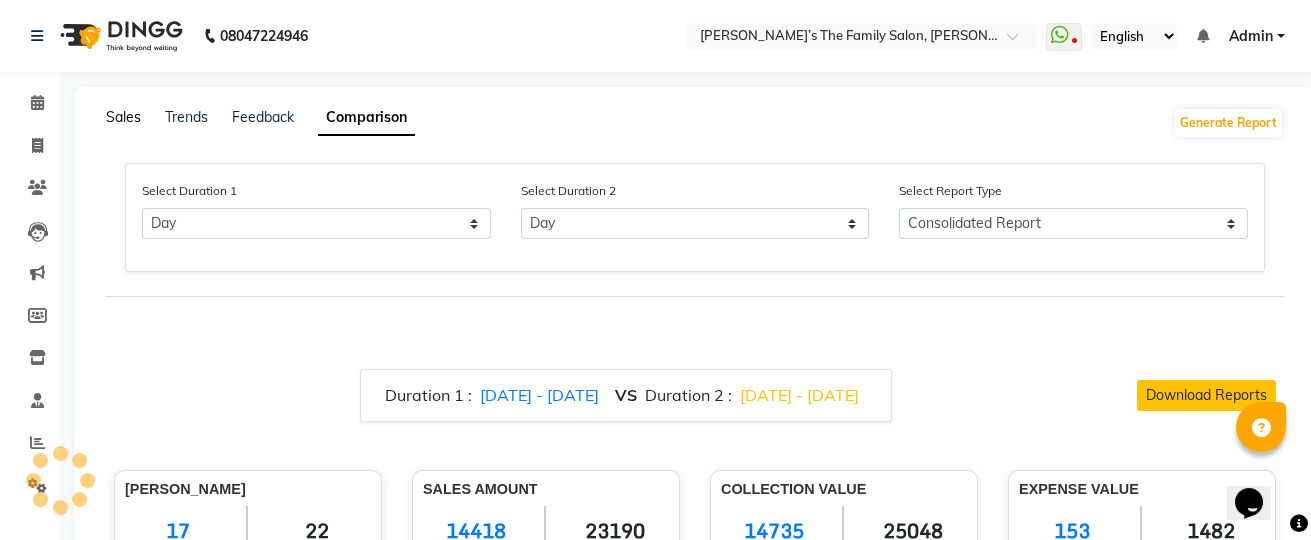 click on "Sales" 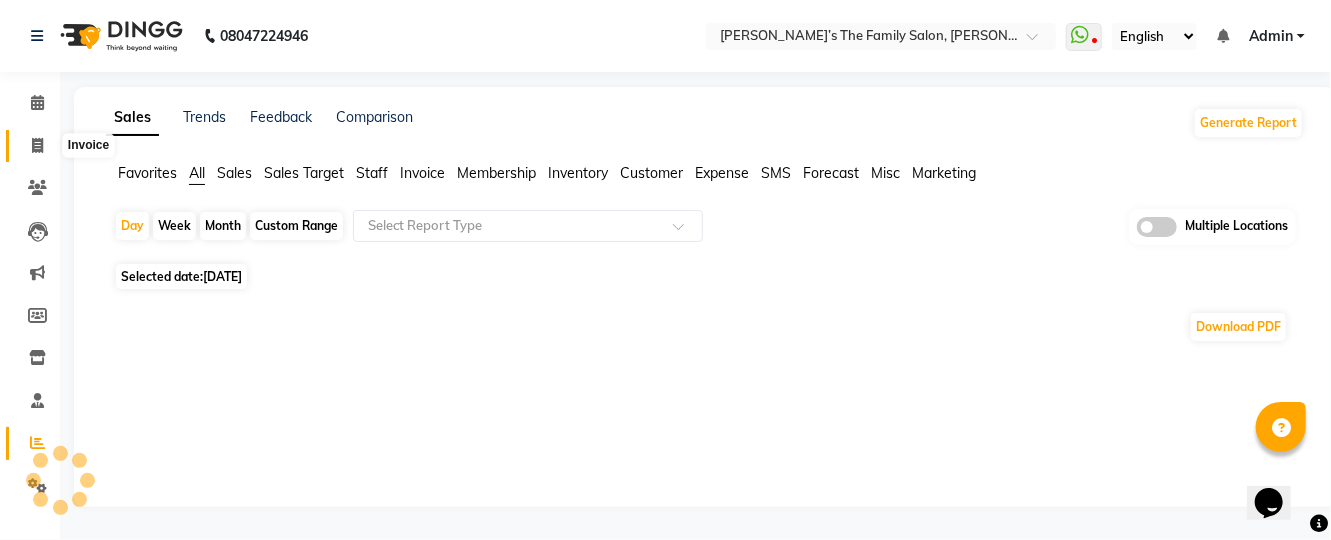 click 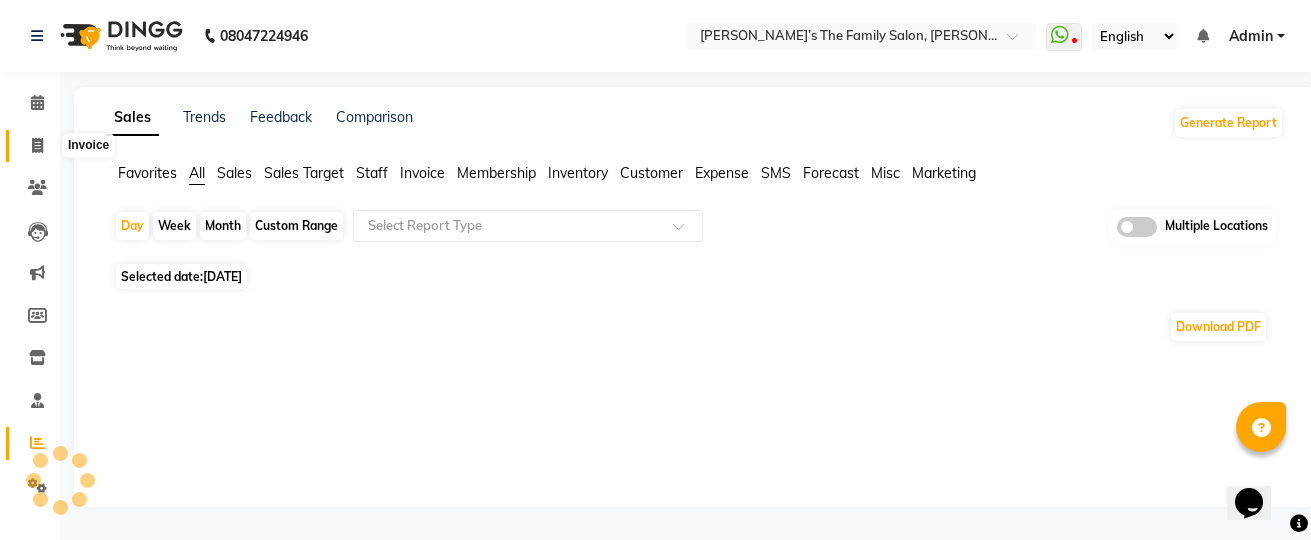 select on "service" 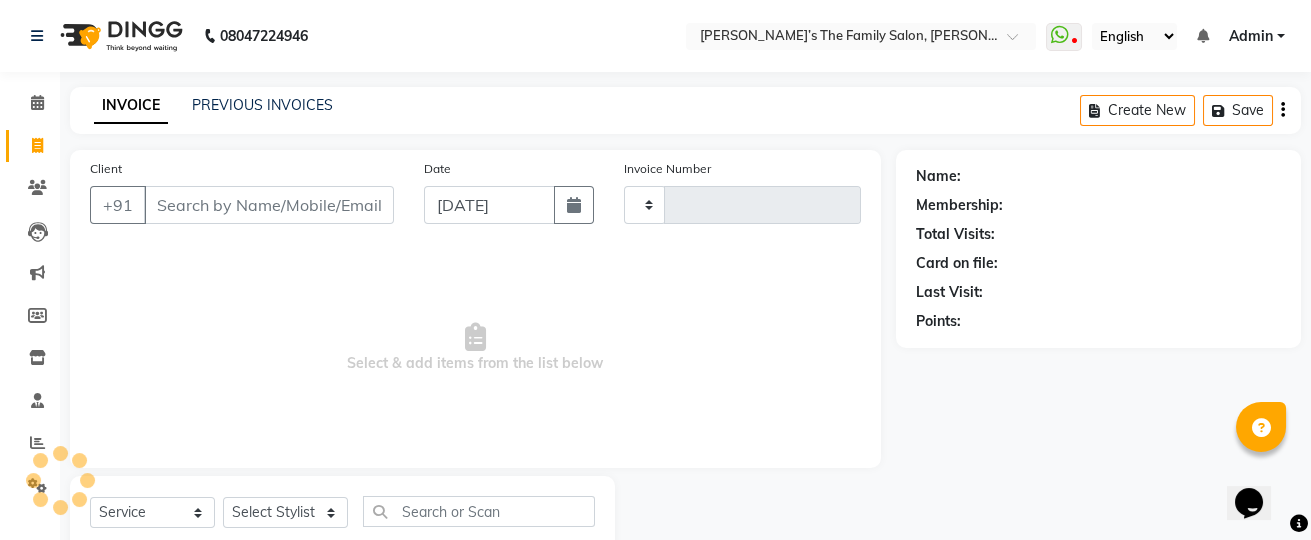 type on "2167" 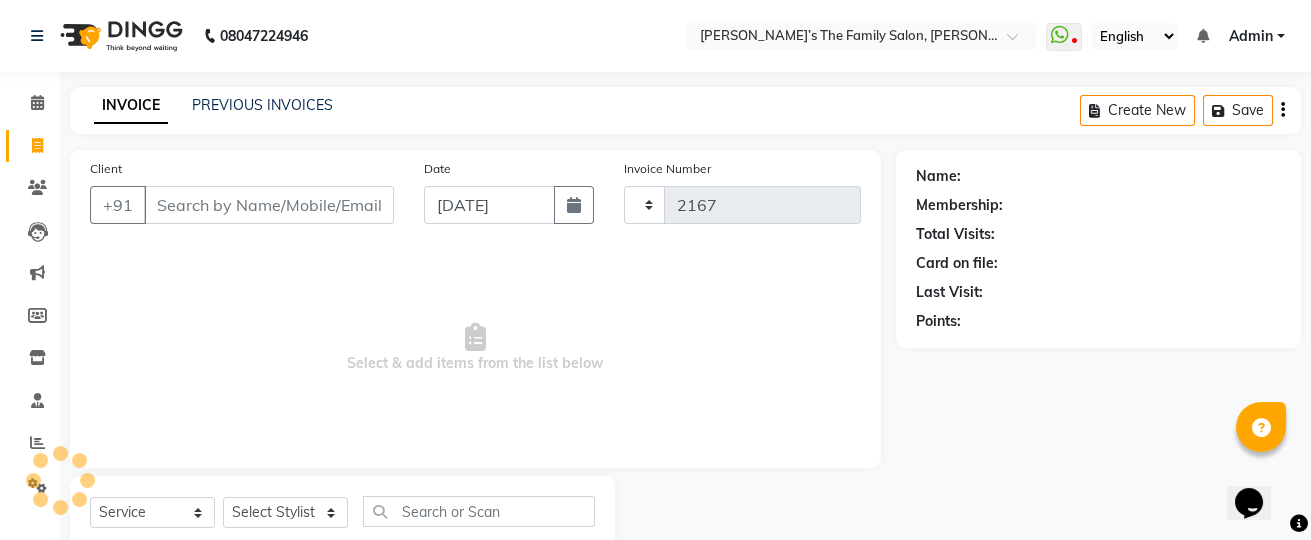 scroll, scrollTop: 60, scrollLeft: 0, axis: vertical 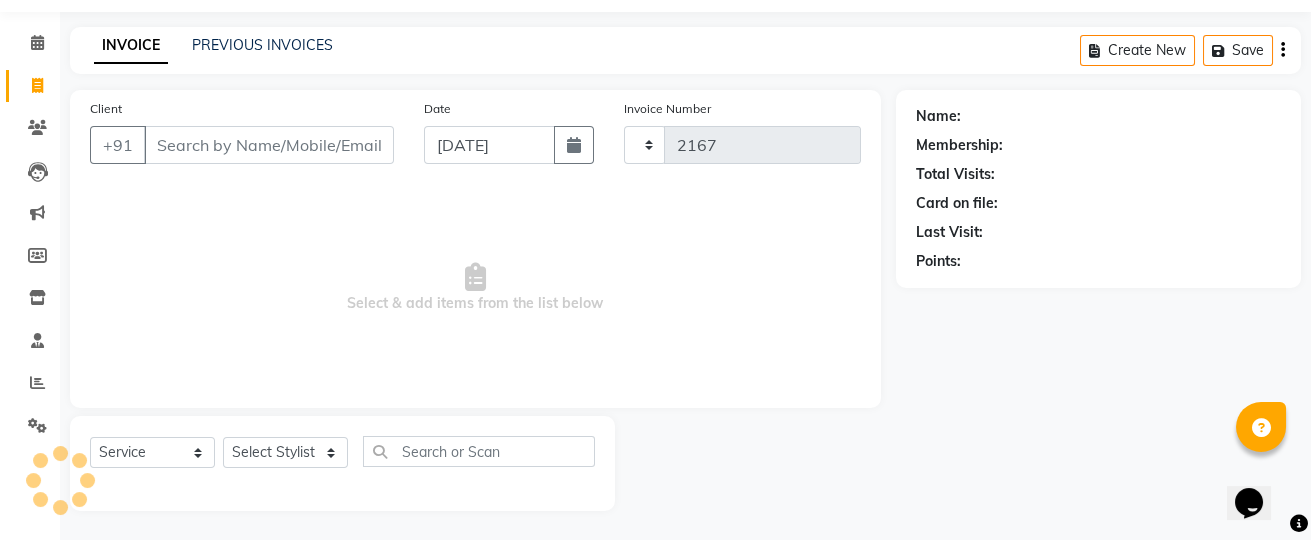 select on "8003" 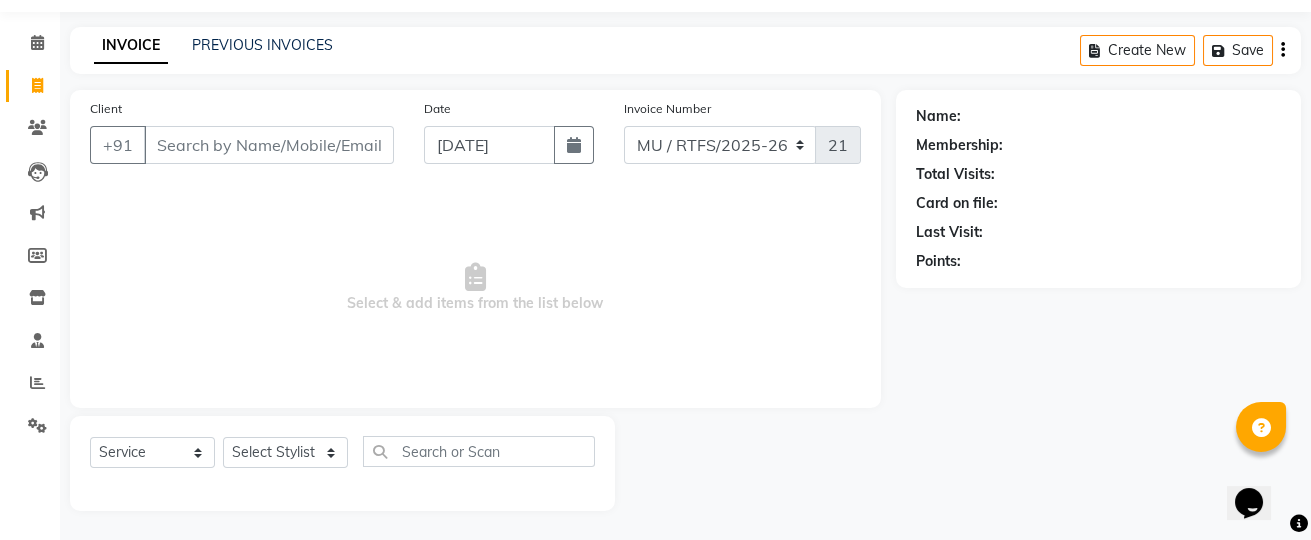 click on "Client" at bounding box center (269, 145) 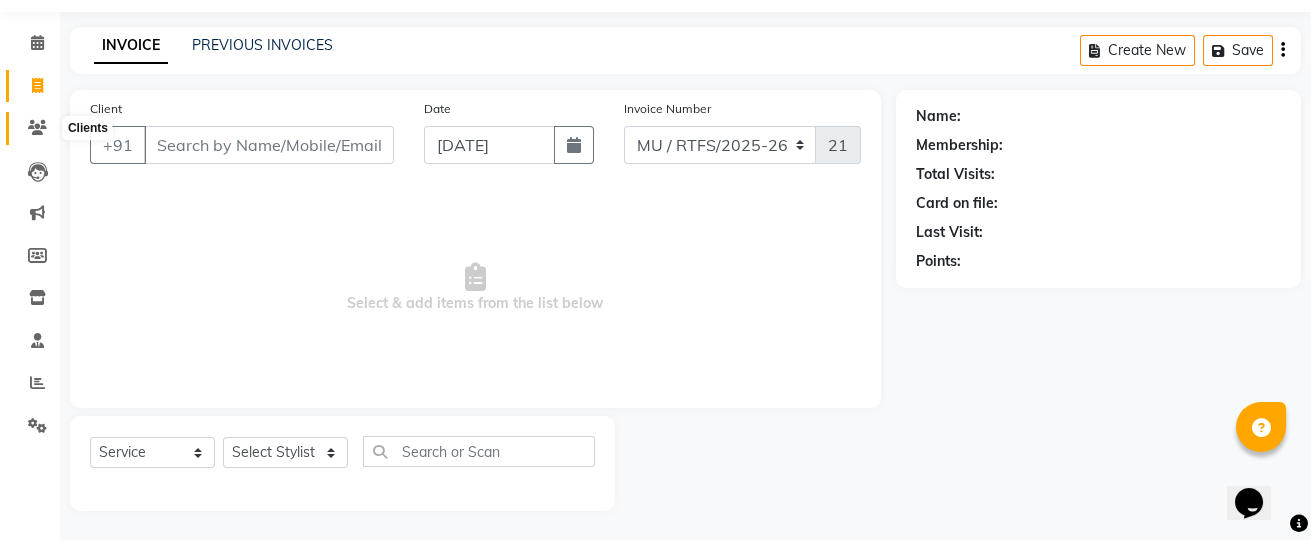 click 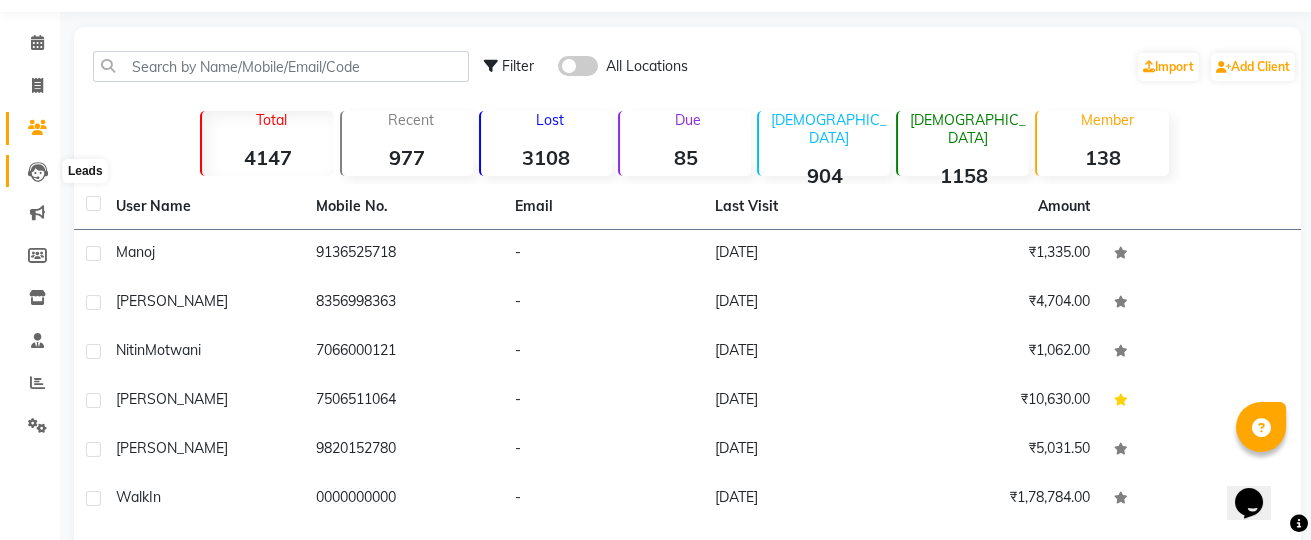 click 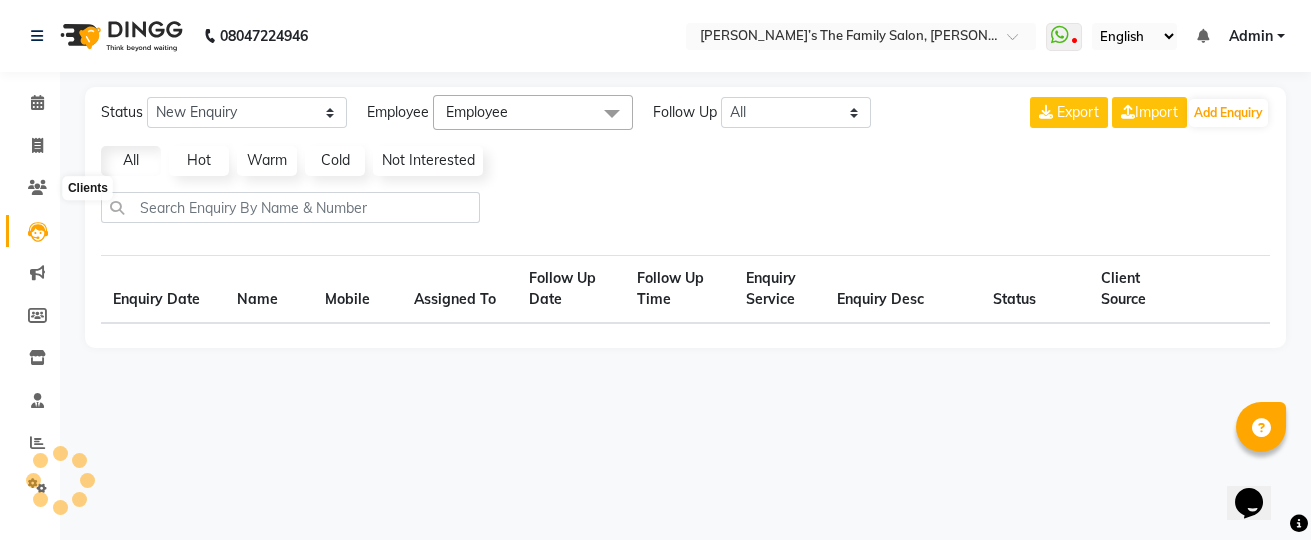 scroll, scrollTop: 0, scrollLeft: 0, axis: both 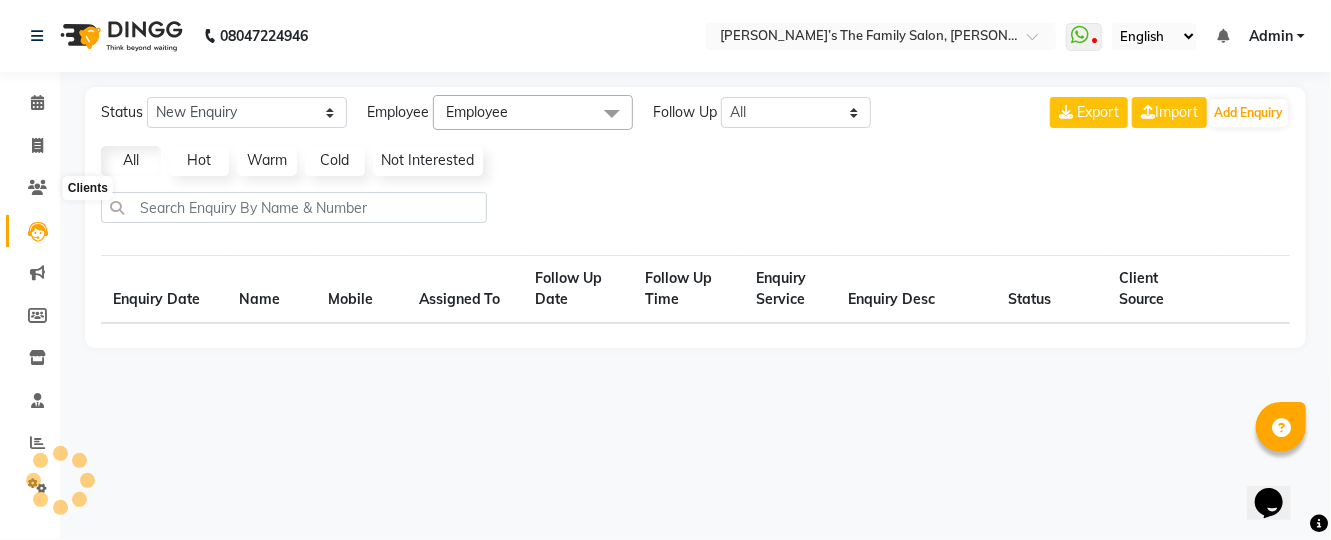 select on "10" 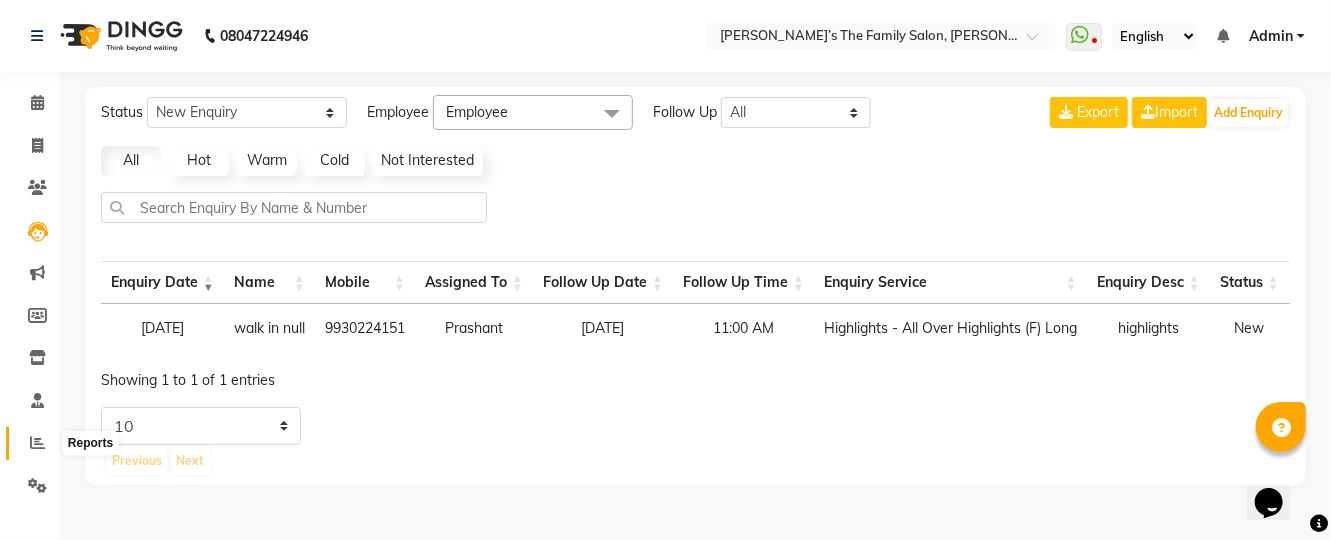 click 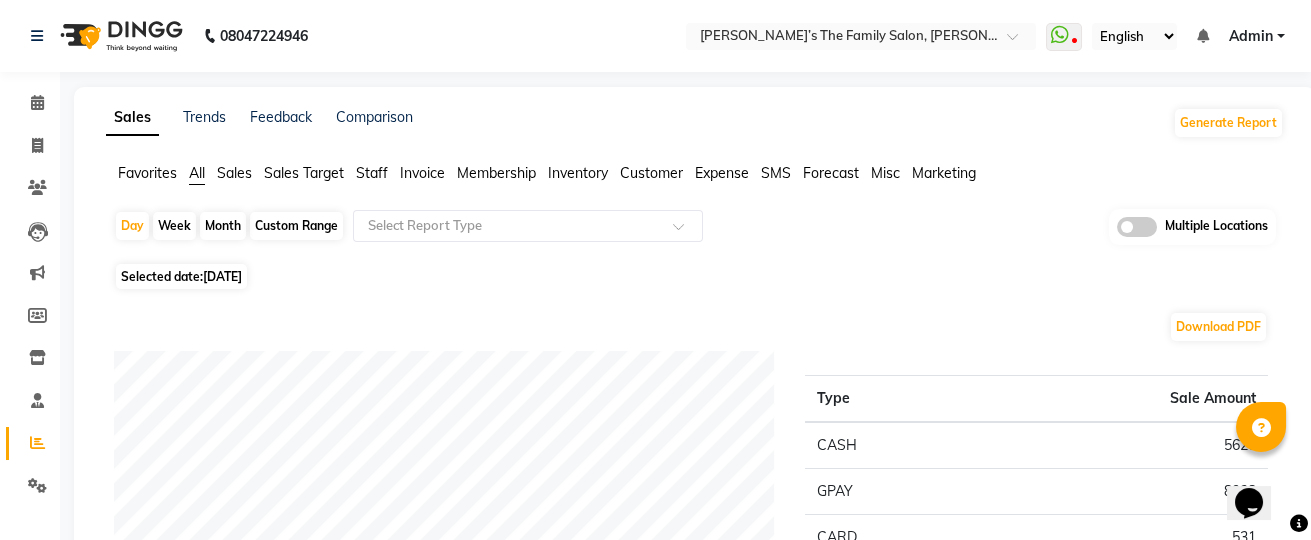 scroll, scrollTop: 133, scrollLeft: 0, axis: vertical 